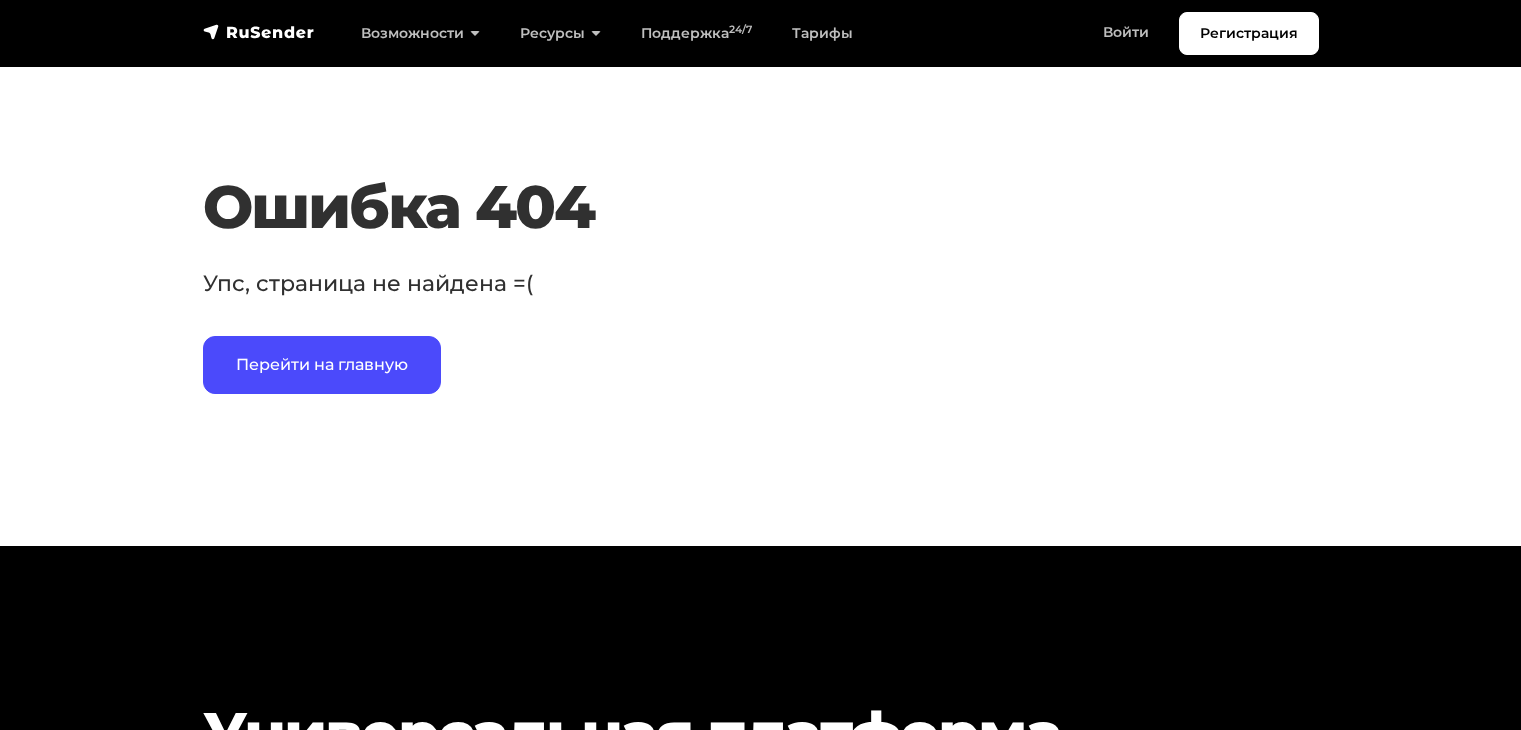 scroll, scrollTop: 0, scrollLeft: 0, axis: both 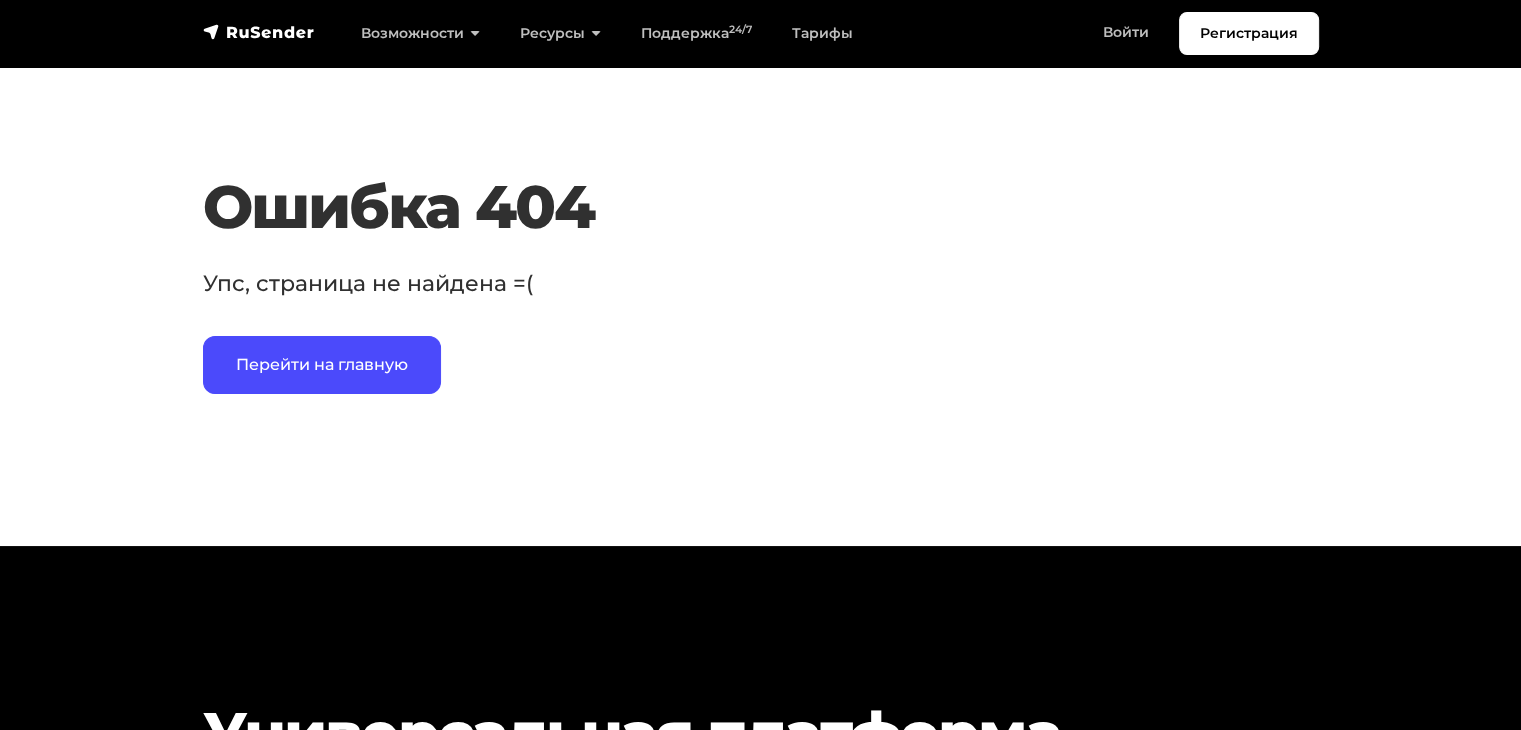 click at bounding box center (259, 32) 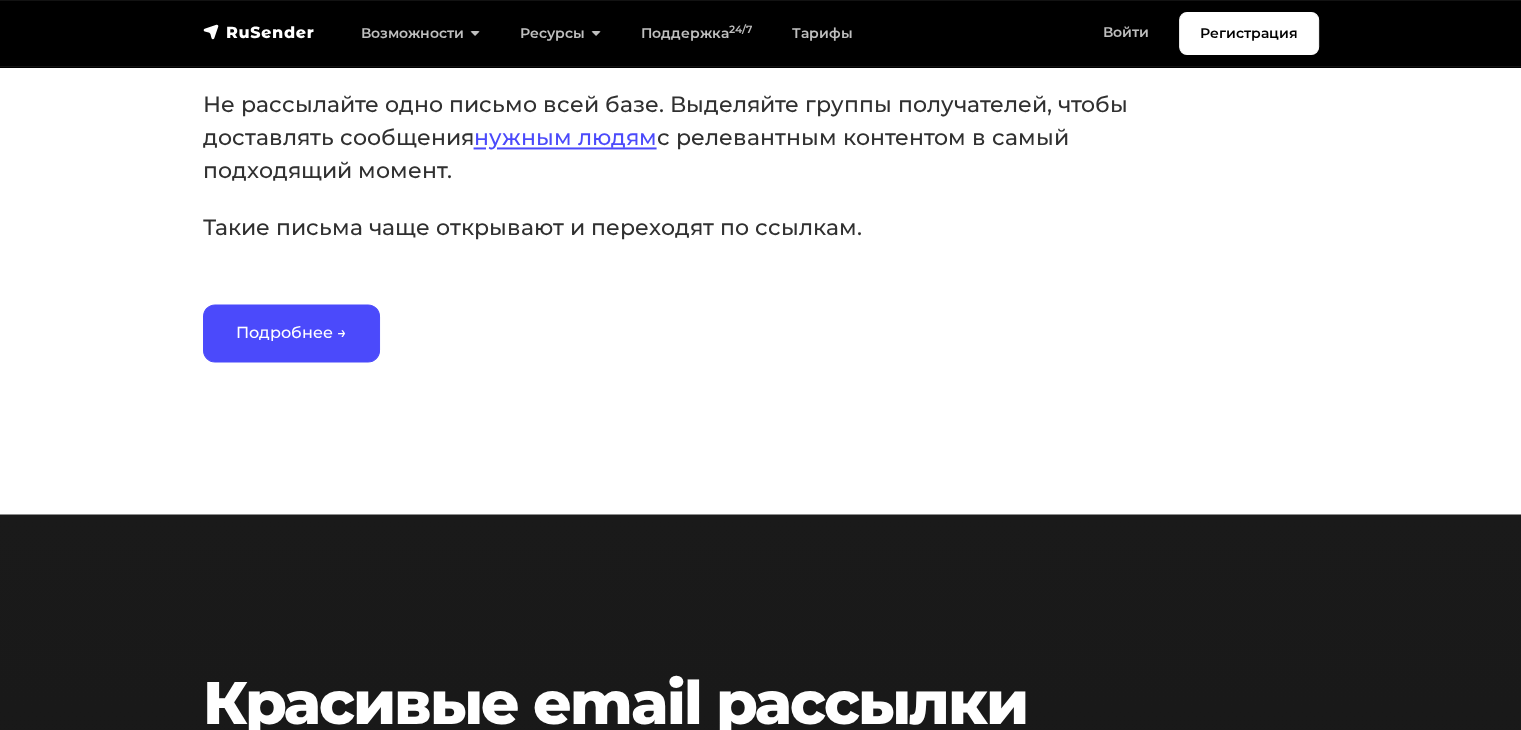 scroll, scrollTop: 3300, scrollLeft: 0, axis: vertical 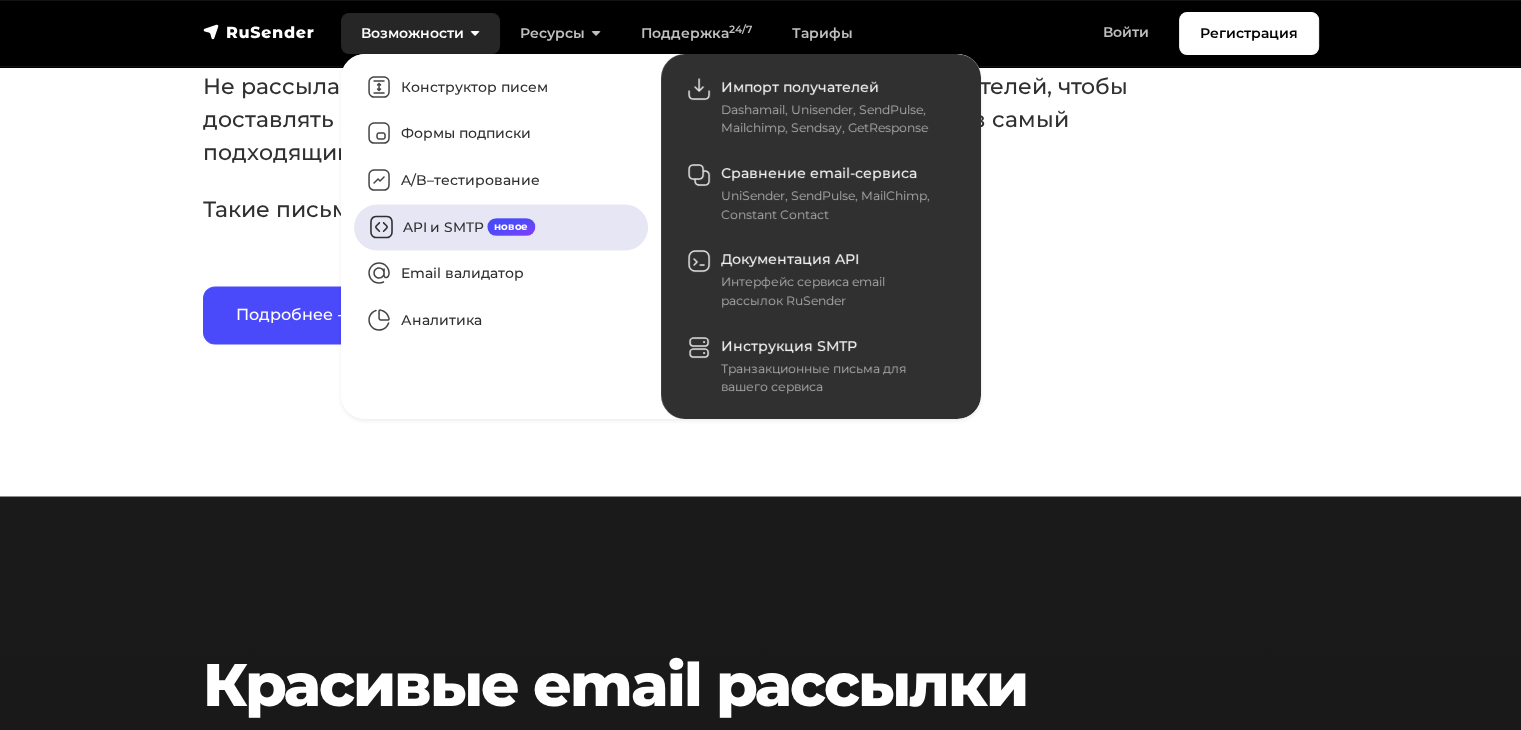 click on "API и SMTP новое" at bounding box center [501, 227] 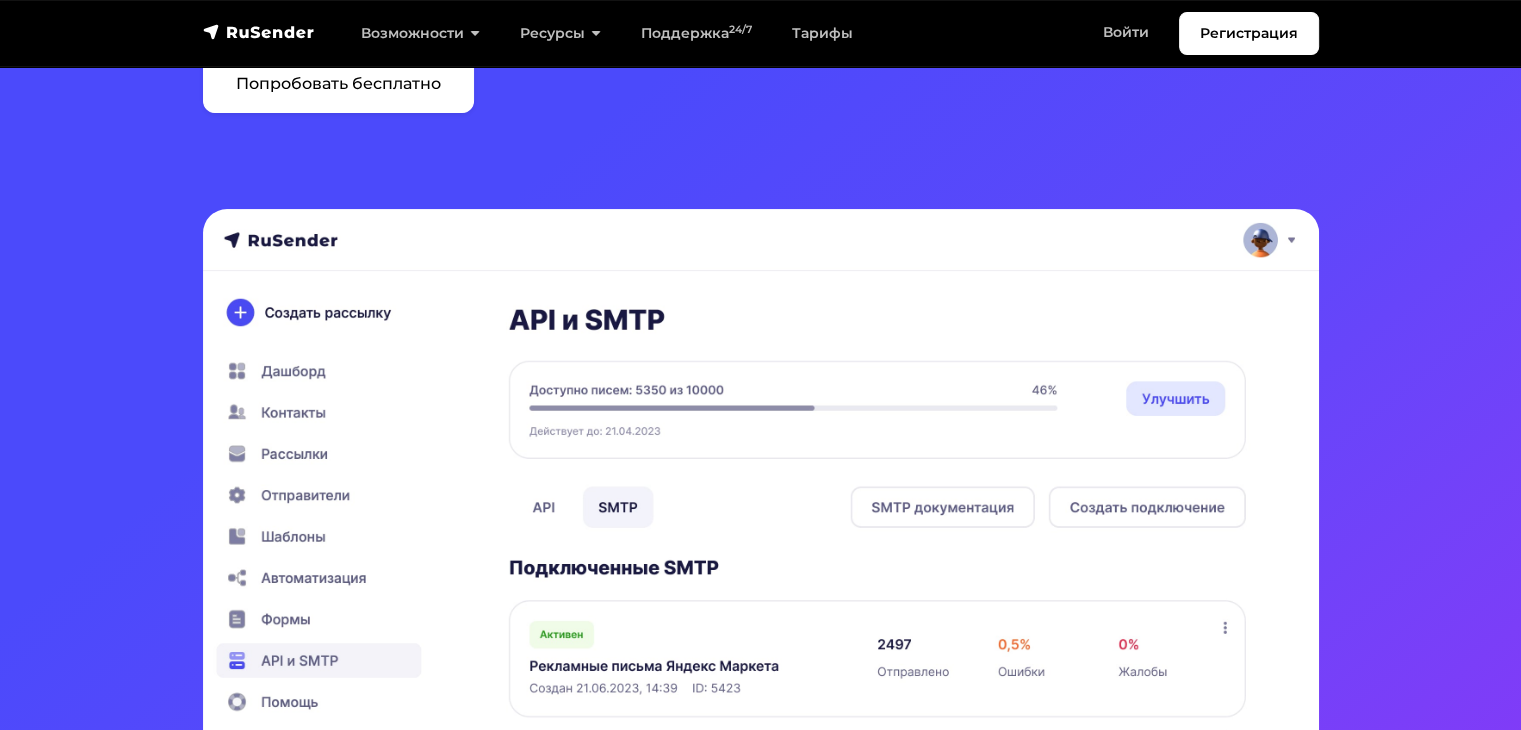 scroll, scrollTop: 300, scrollLeft: 0, axis: vertical 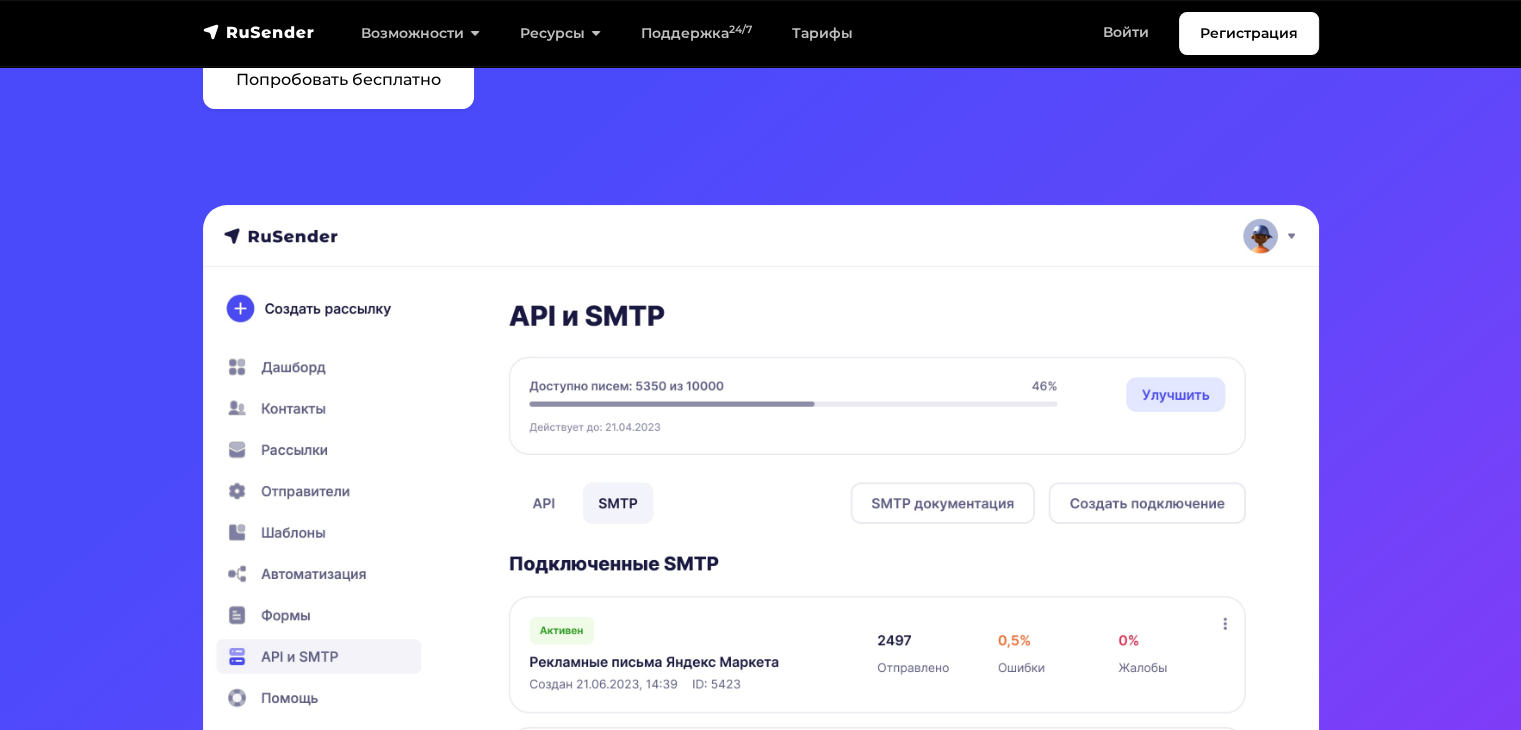 click at bounding box center (761, 506) 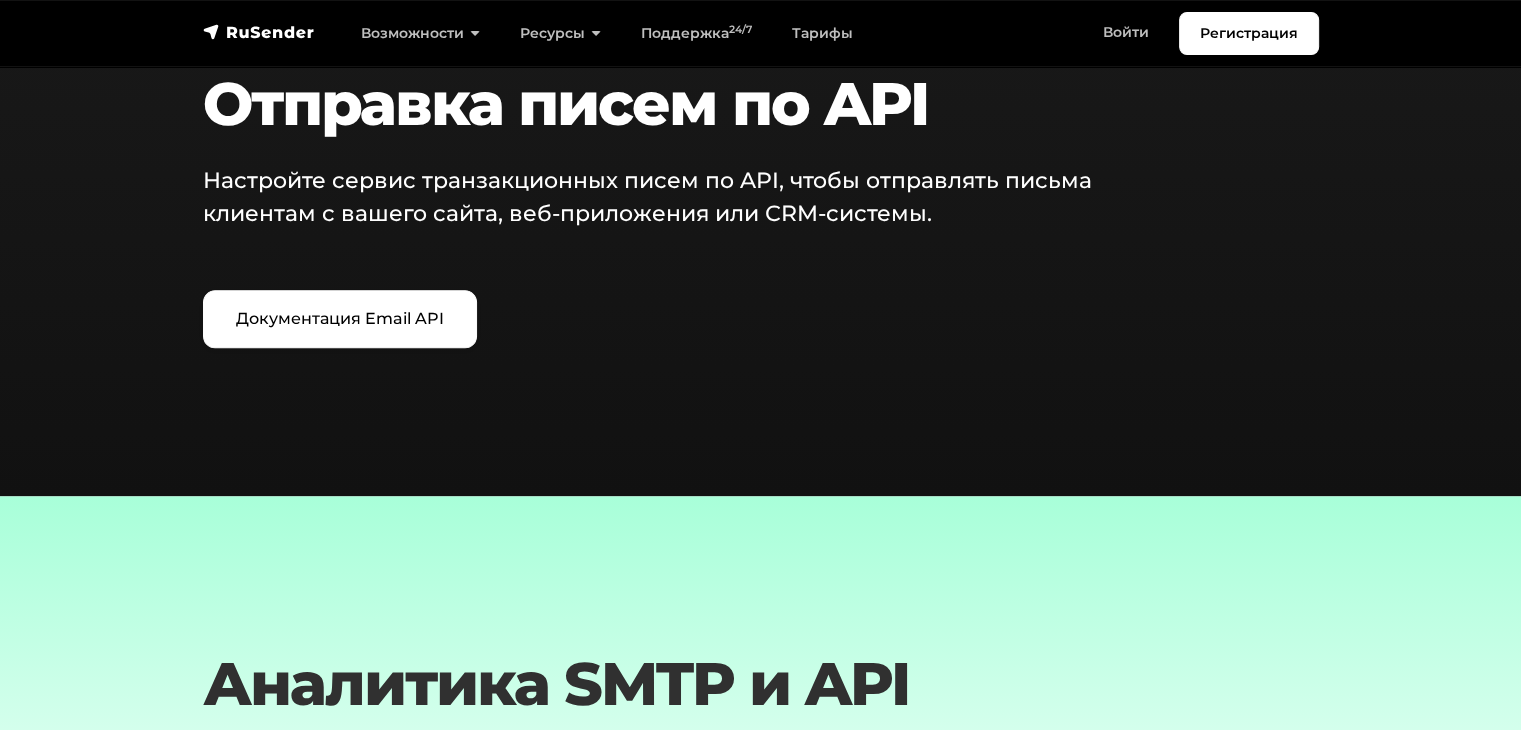 scroll, scrollTop: 2500, scrollLeft: 0, axis: vertical 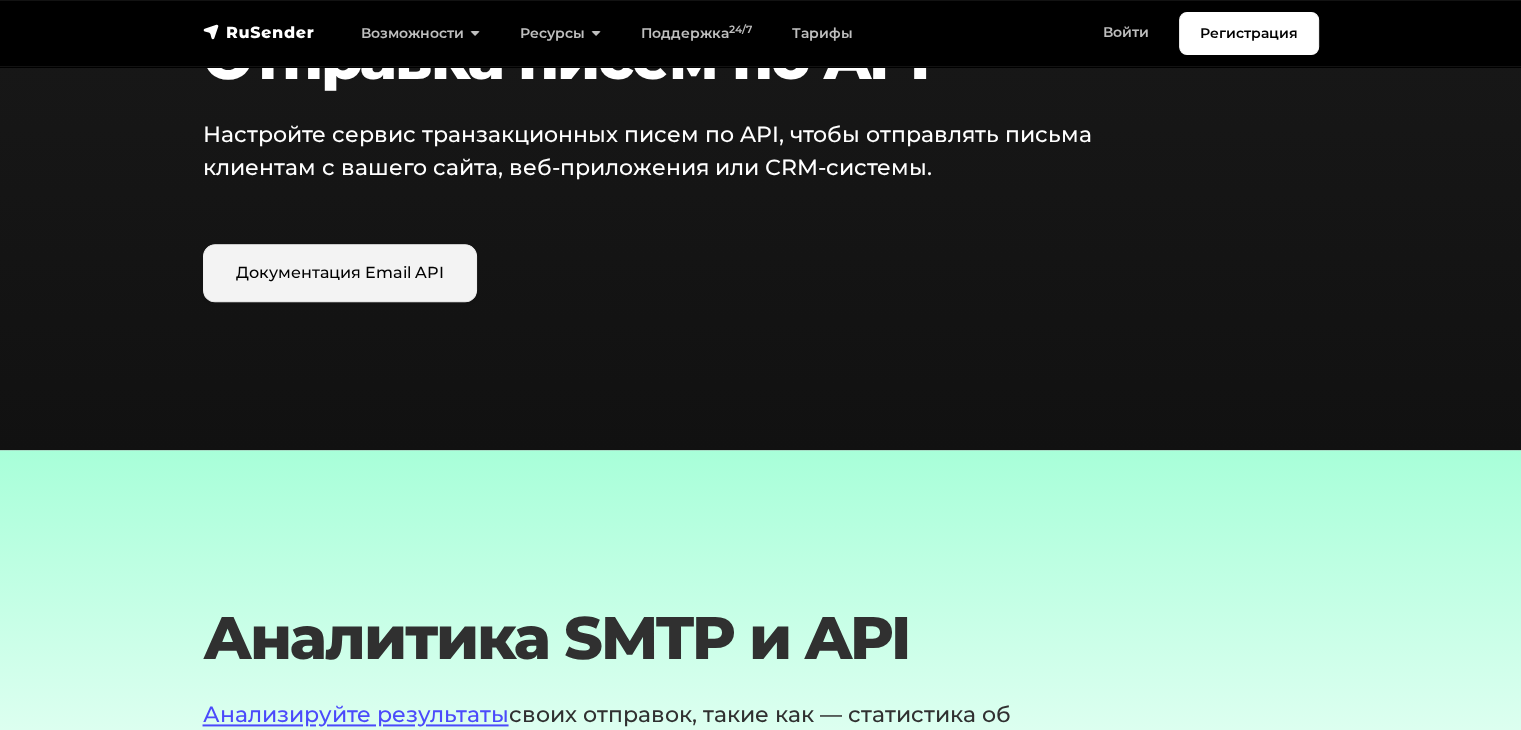 click on "Документация Email API" at bounding box center [340, 273] 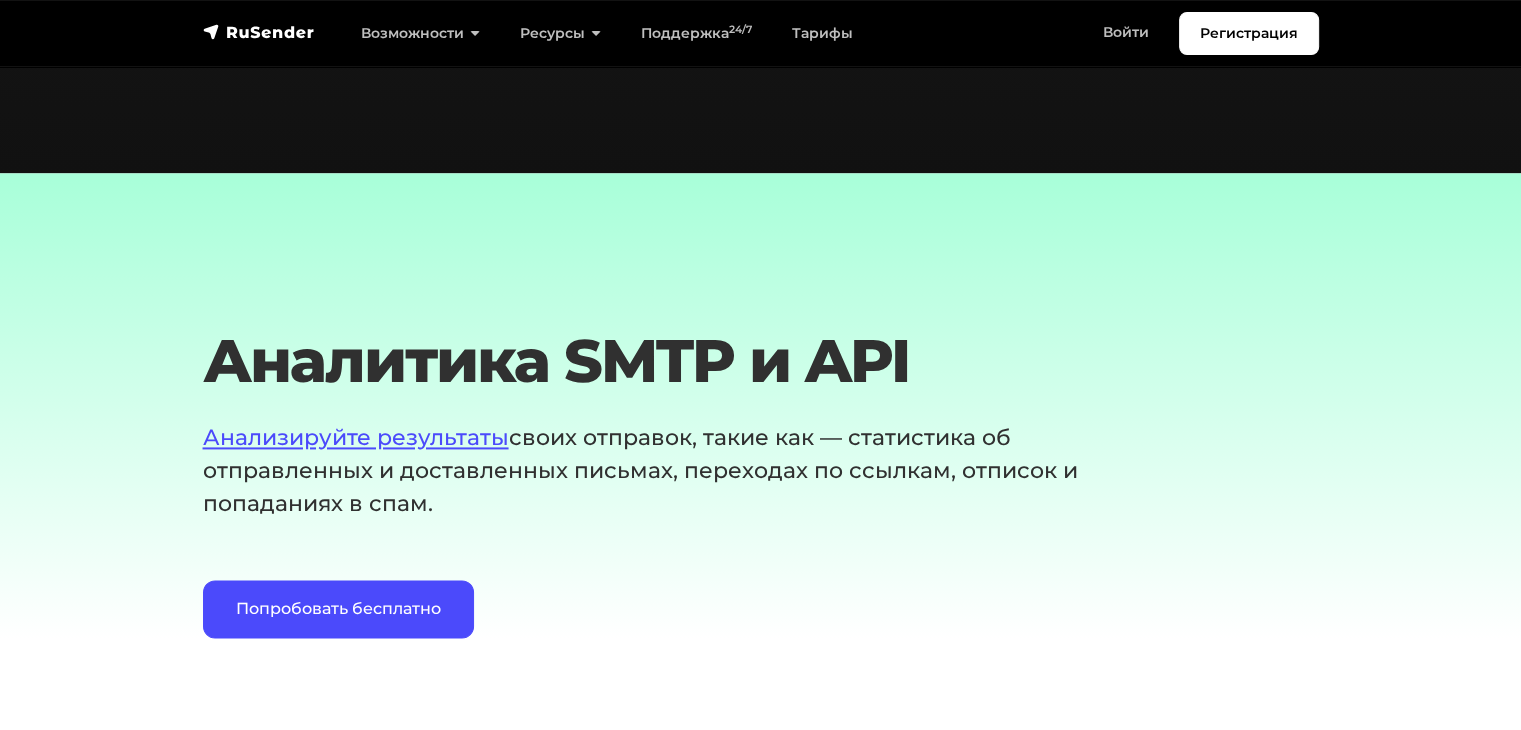 scroll, scrollTop: 2800, scrollLeft: 0, axis: vertical 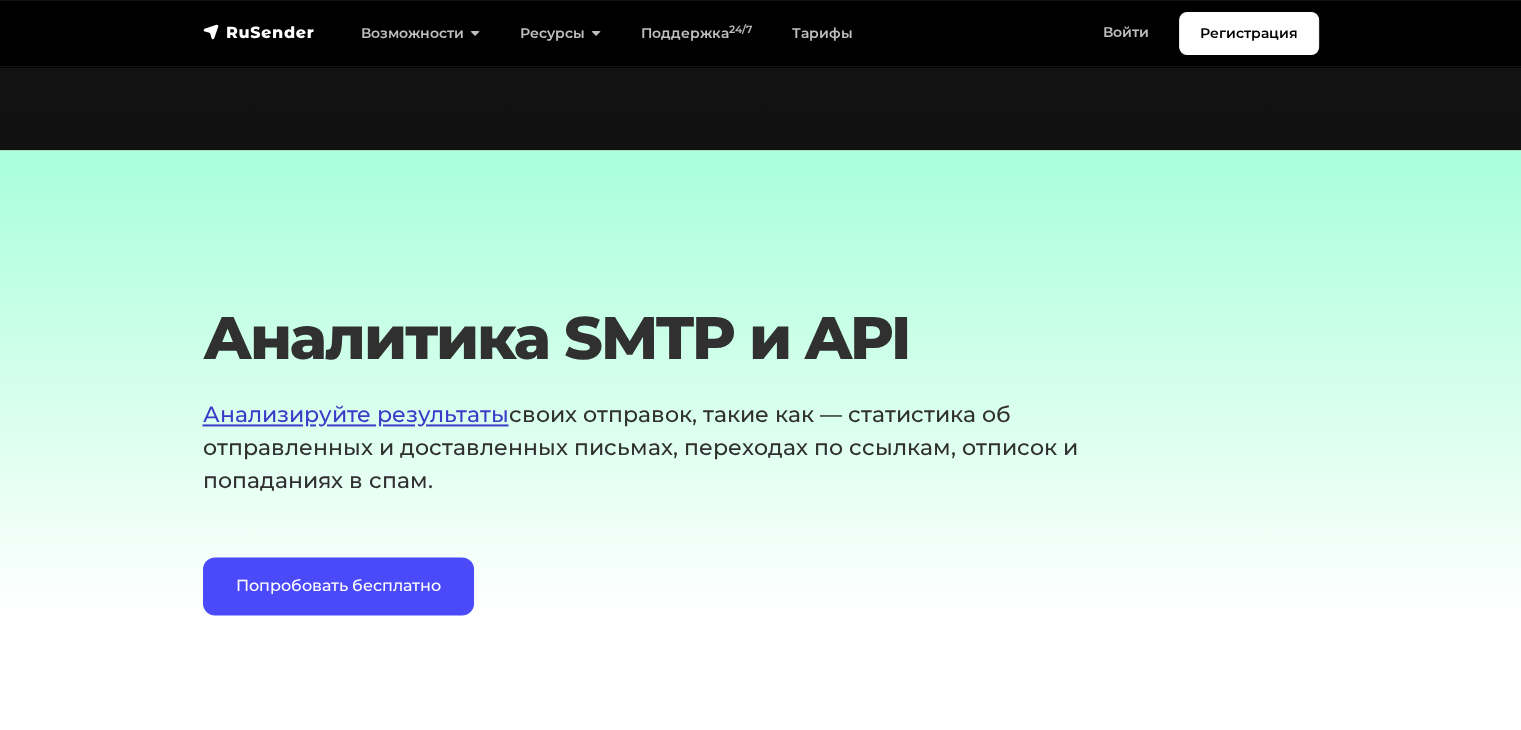 click on "Анализируйте результаты" at bounding box center [356, 414] 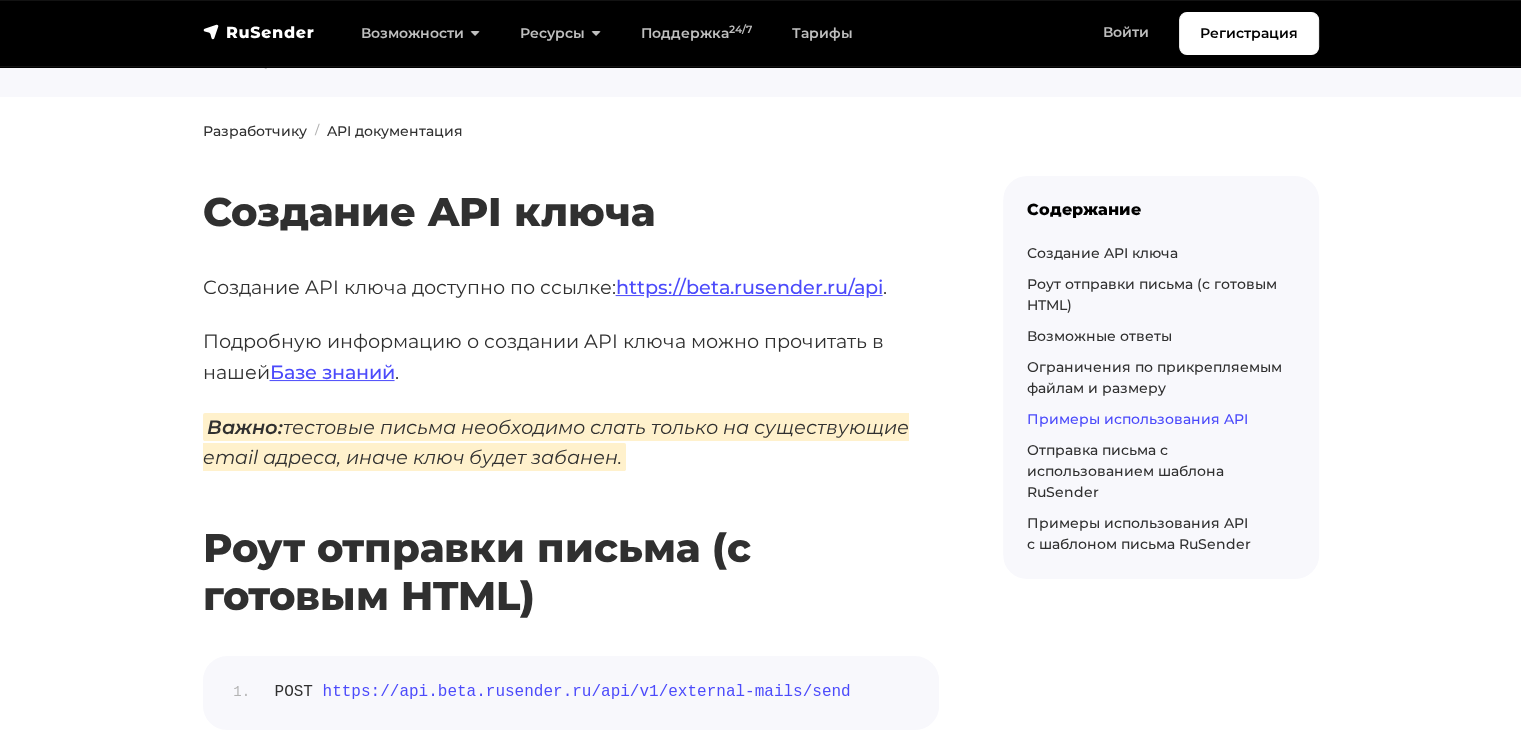 scroll, scrollTop: 200, scrollLeft: 0, axis: vertical 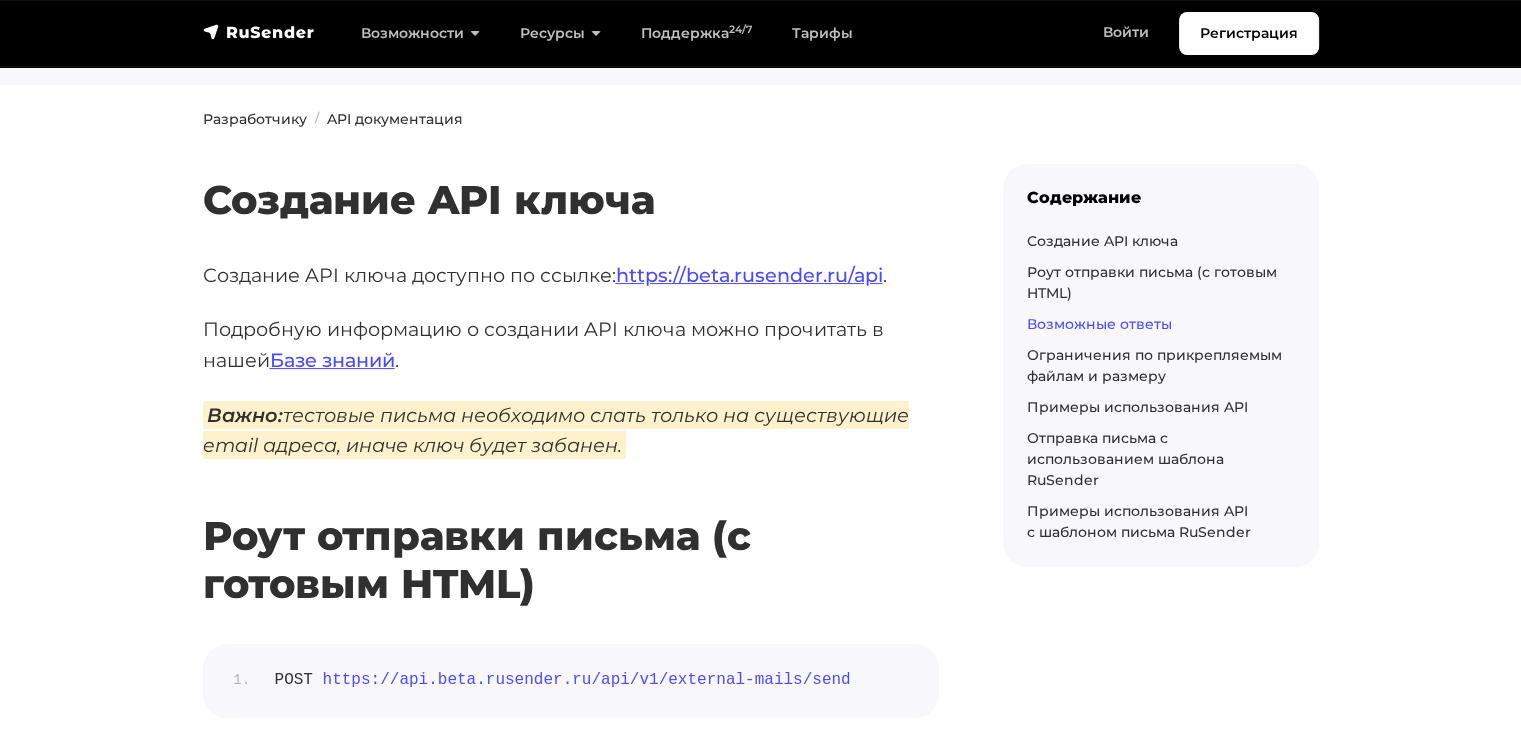 click on "Возможные ответы" at bounding box center (1099, 324) 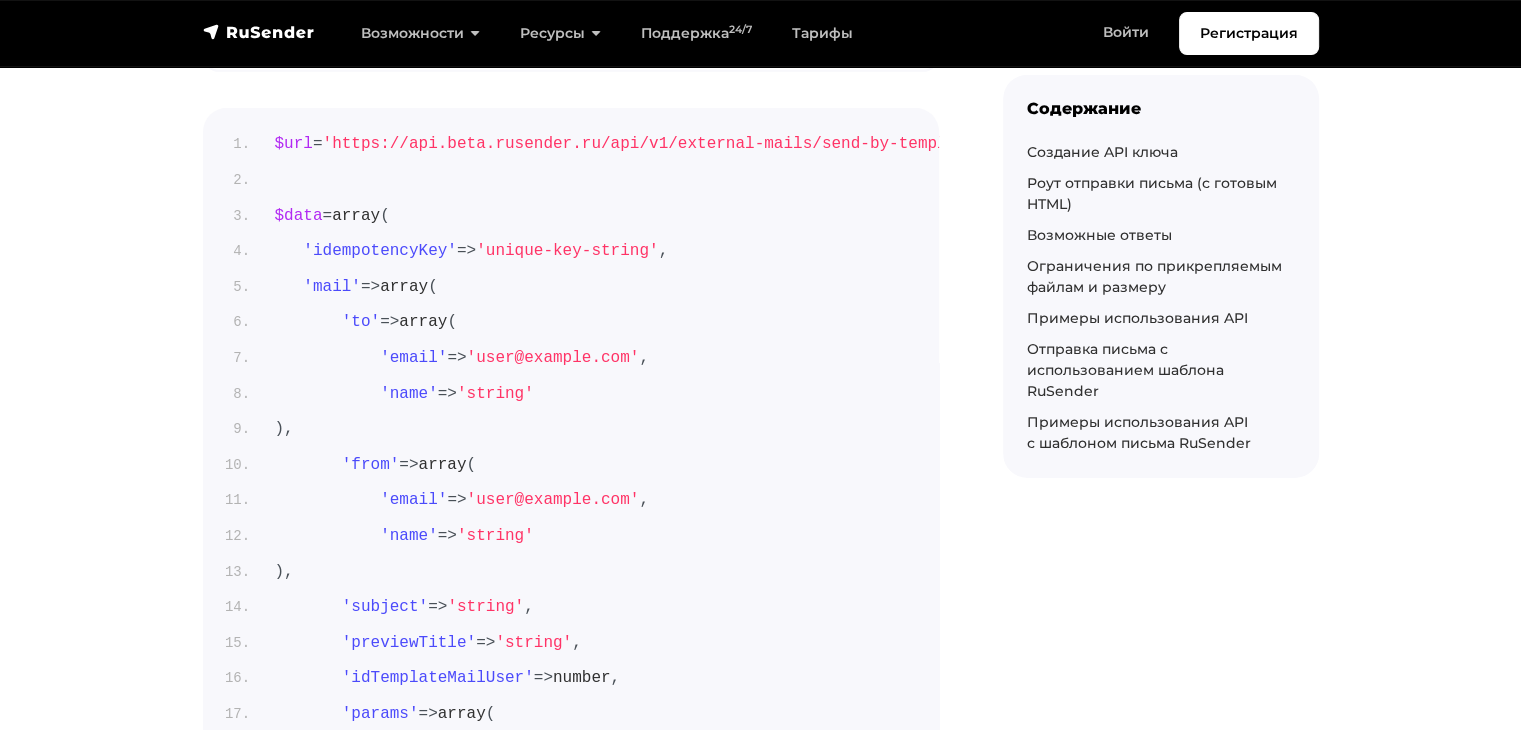 scroll, scrollTop: 13537, scrollLeft: 0, axis: vertical 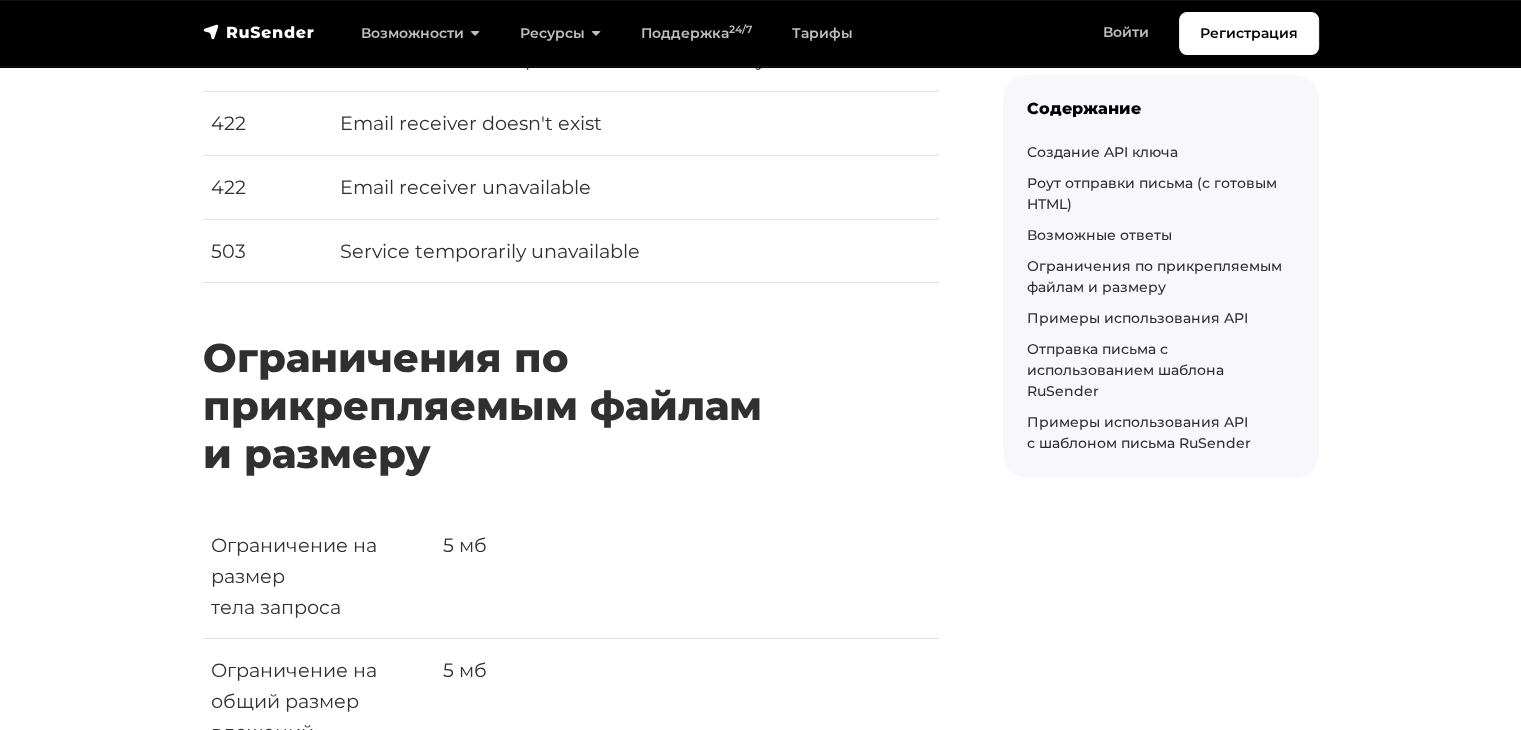 click on "Разработчику
API документация
Создание API ключа
Создание API ключа доступно по ссылке:  https://beta.rusender.ru/api .
Подробную информацию о создании API ключа можно прочитать в нашей  Базе знаний .
Важно:
тестовые письма необходимо слать только на существующие email адреса, иначе ключ будет забанен.
Роут отправки письма (с готовым HTML)
POST   https://api.beta.rusender.ru/api/v1/external-mails/send
В заголовке « X-Api-Key » необходимо передать строкой ключ API для аутентификации.
{     ," at bounding box center (760, 1053) 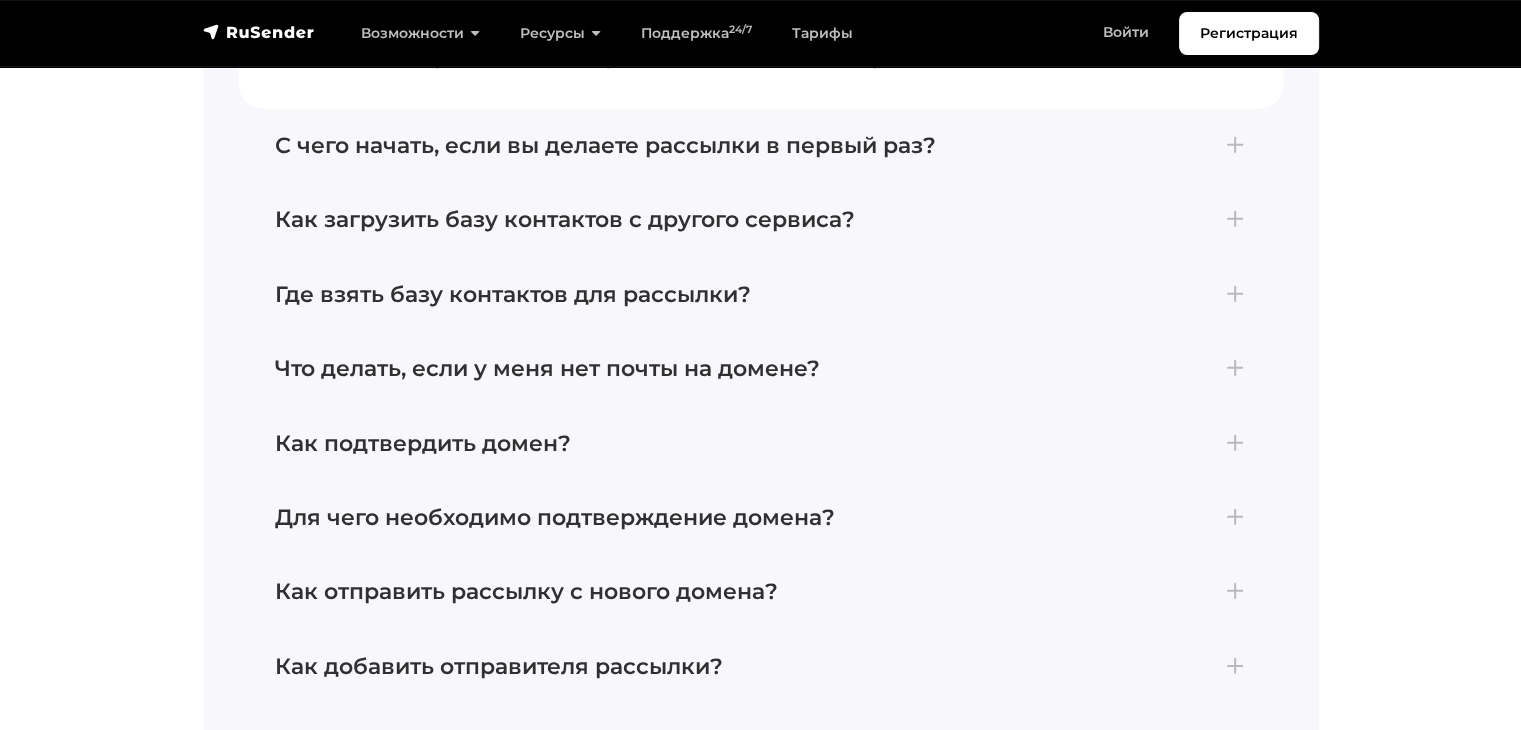scroll, scrollTop: 5500, scrollLeft: 0, axis: vertical 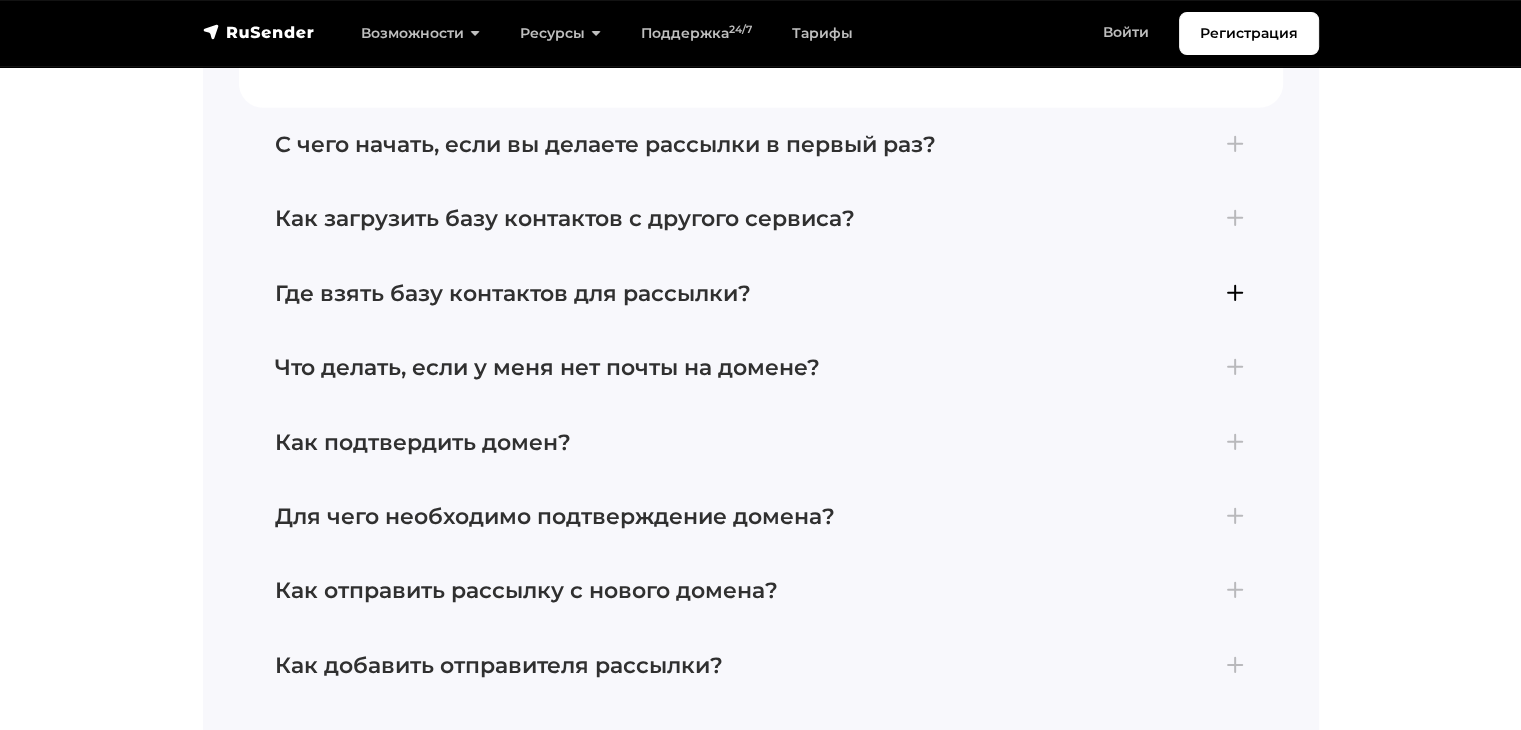 click on "Где взять базу контактов для рассылки?" at bounding box center (761, 294) 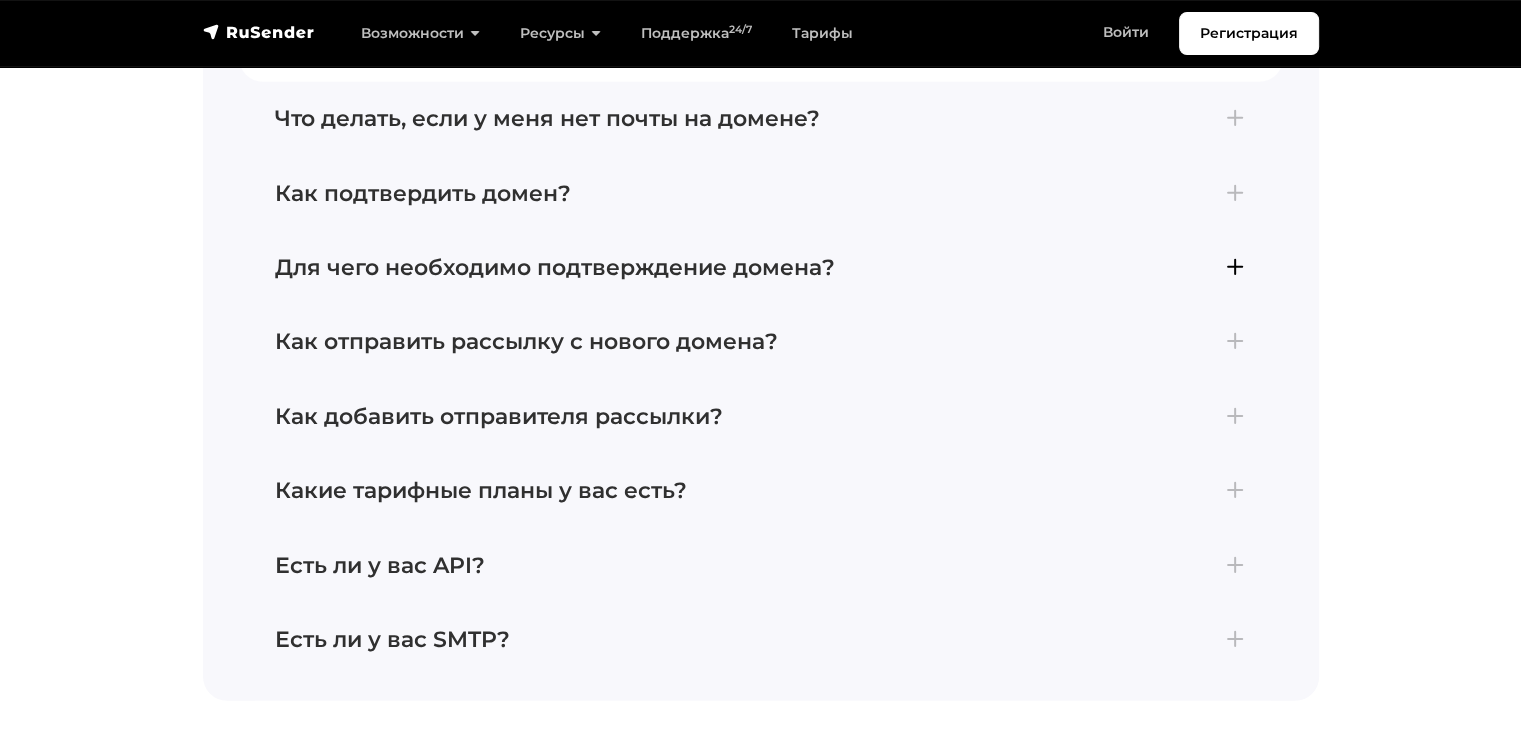 scroll, scrollTop: 5852, scrollLeft: 0, axis: vertical 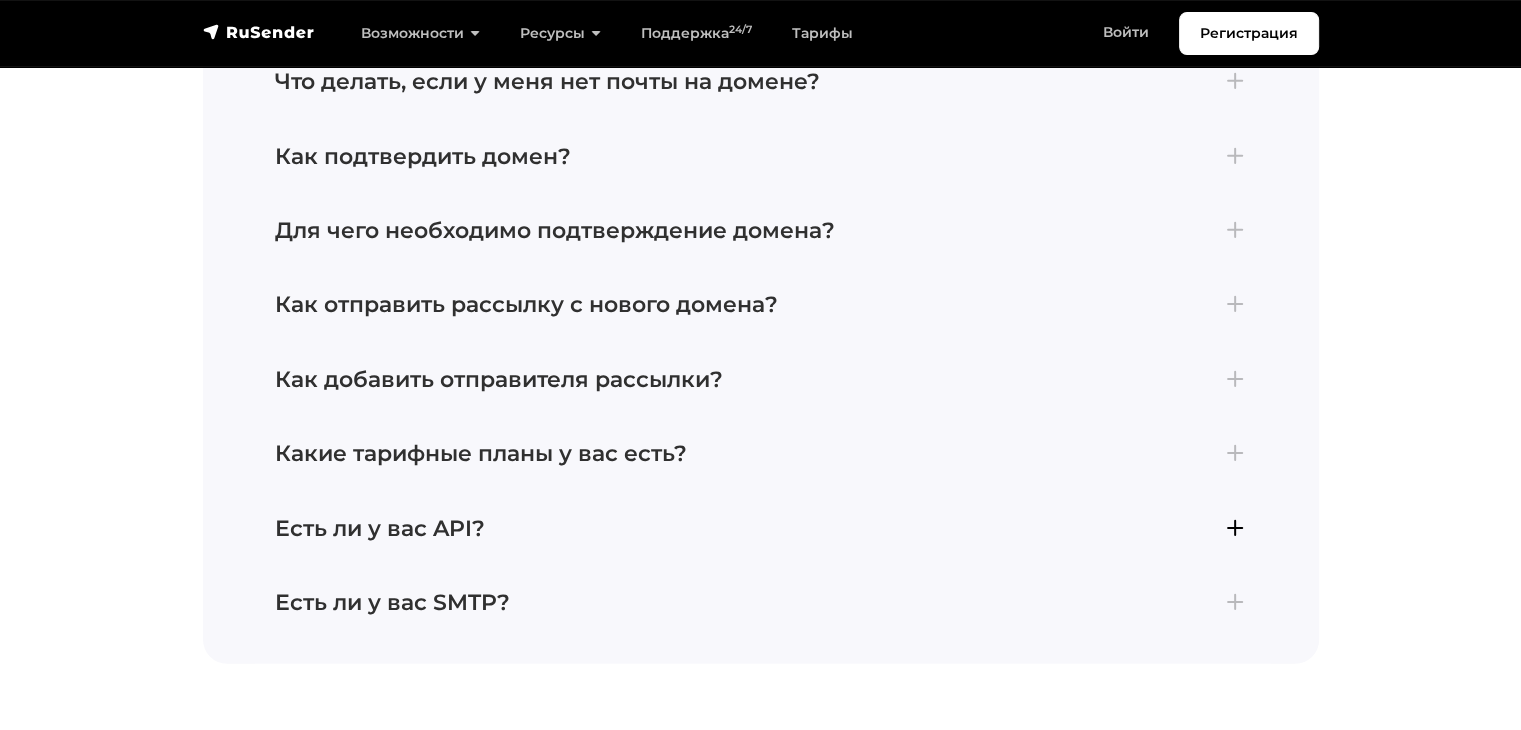 click on "Есть ли у вас API?" at bounding box center (761, 529) 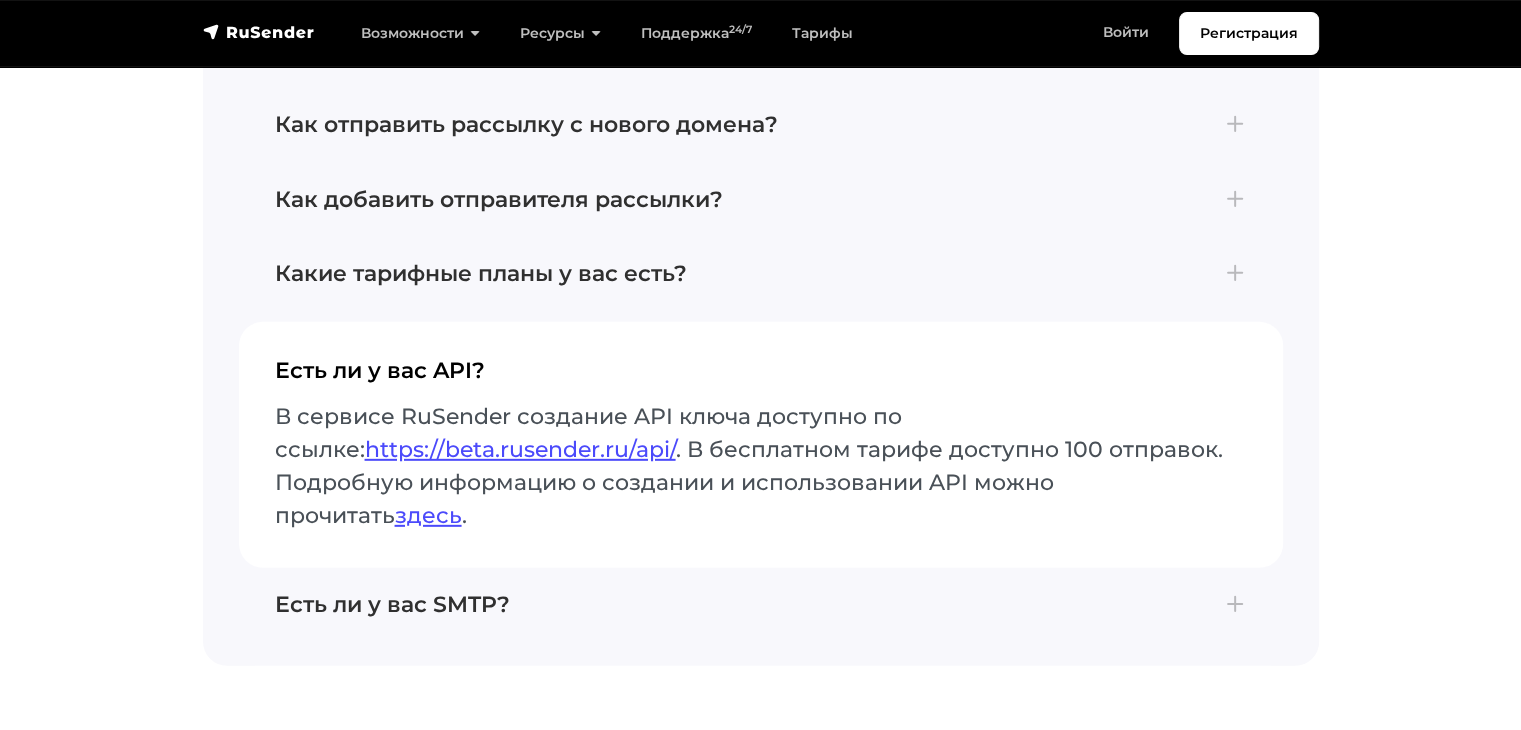 scroll, scrollTop: 5808, scrollLeft: 0, axis: vertical 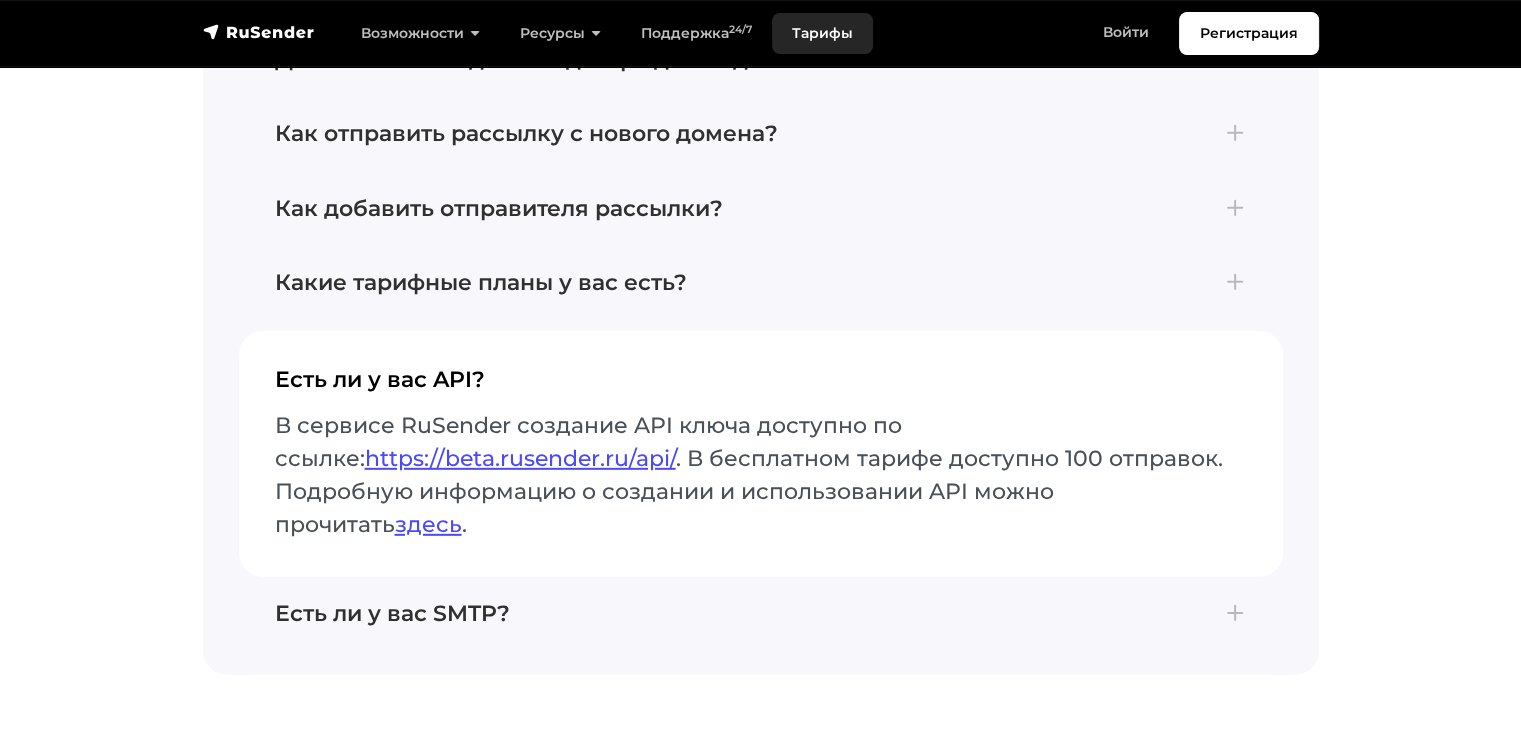 click on "Тарифы" at bounding box center [822, 33] 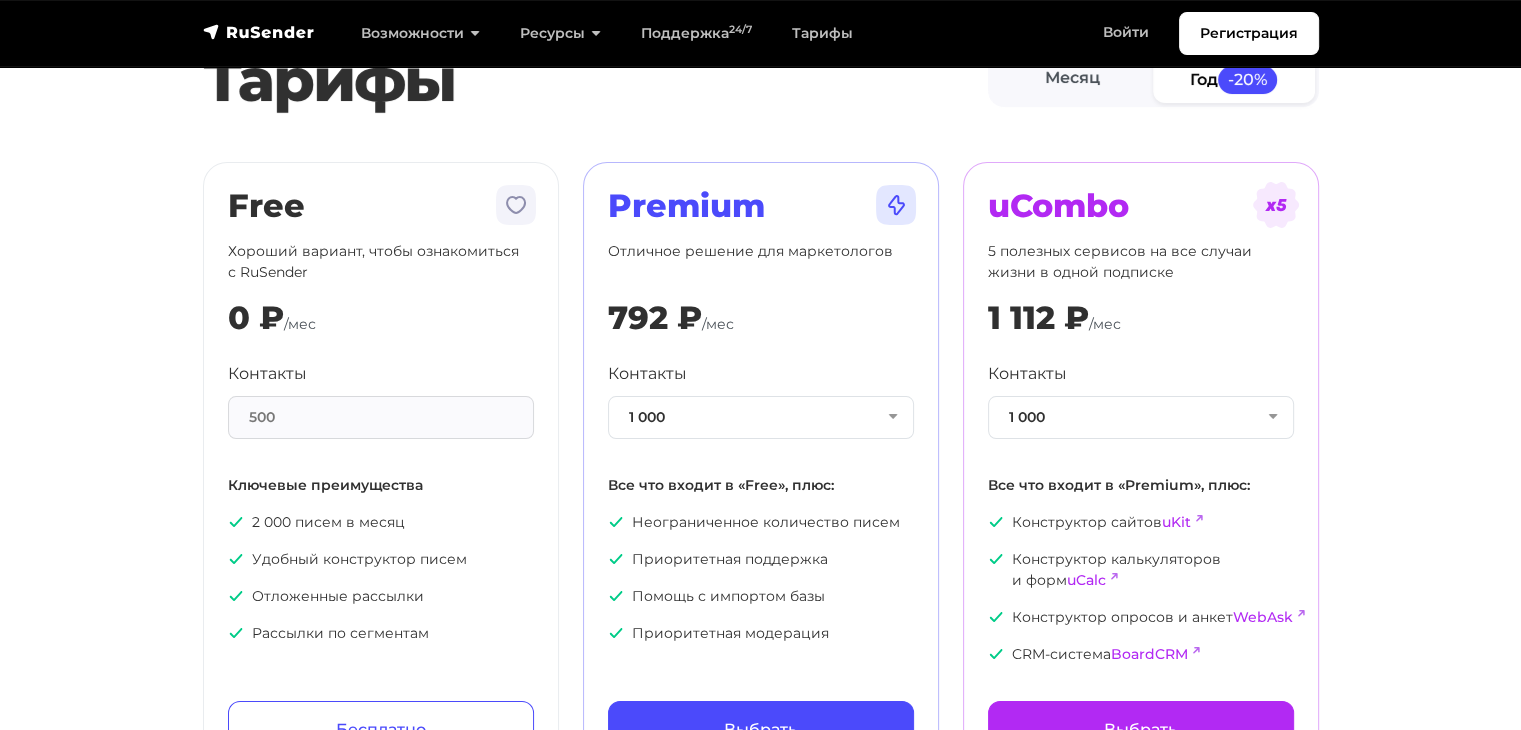 scroll, scrollTop: 100, scrollLeft: 0, axis: vertical 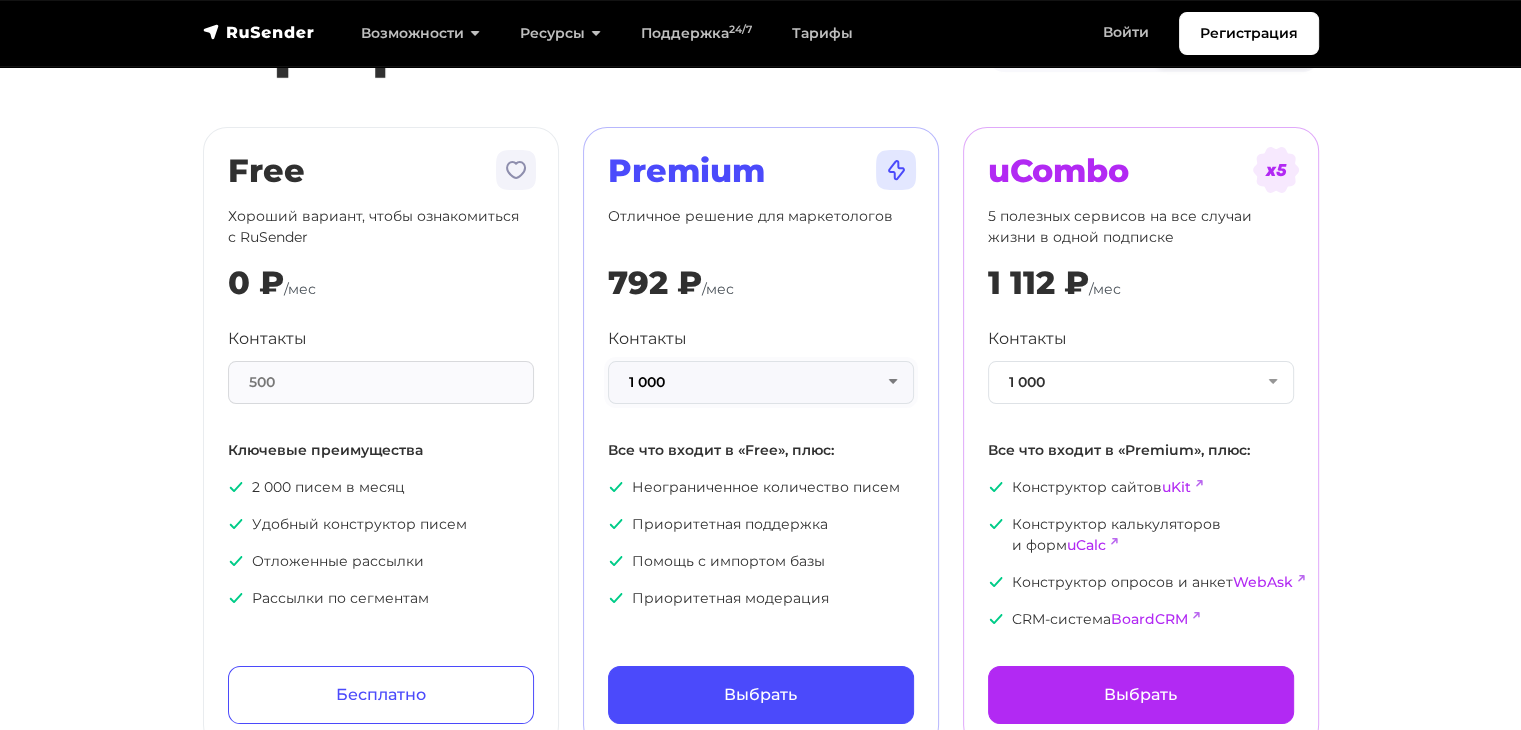click on "1 000" at bounding box center (761, 382) 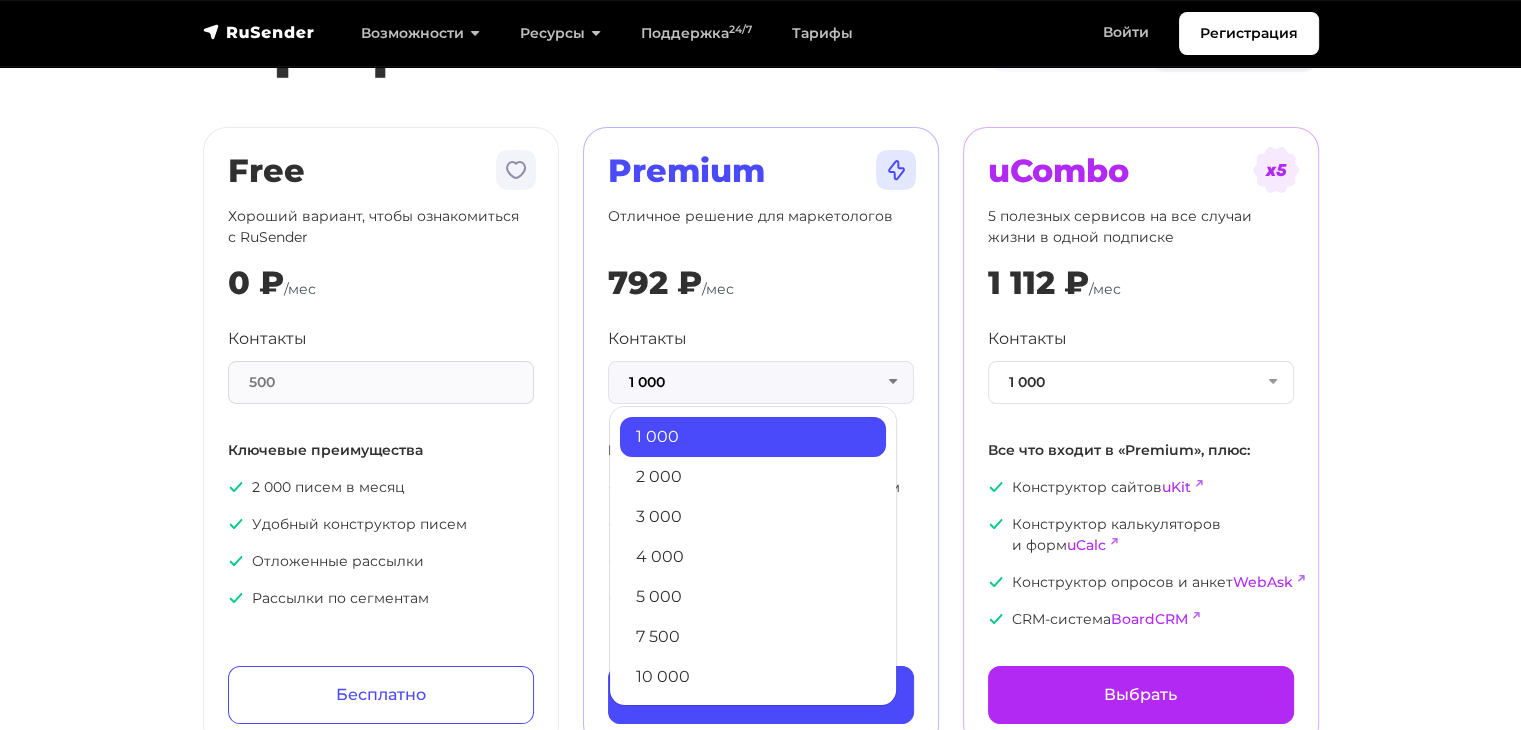 click on "Тарифы
Месяц Год  -20%
Free
Хороший вариант, чтобы ознакомиться с RuSender
0 ₽  /мес
Контакты
500
Ключевые преимущества
2 000 писем в месяц
Удобный конструктор писем
Отложенные рассылки
Рассылки по сегментам
Бесплатно" at bounding box center (760, 336) 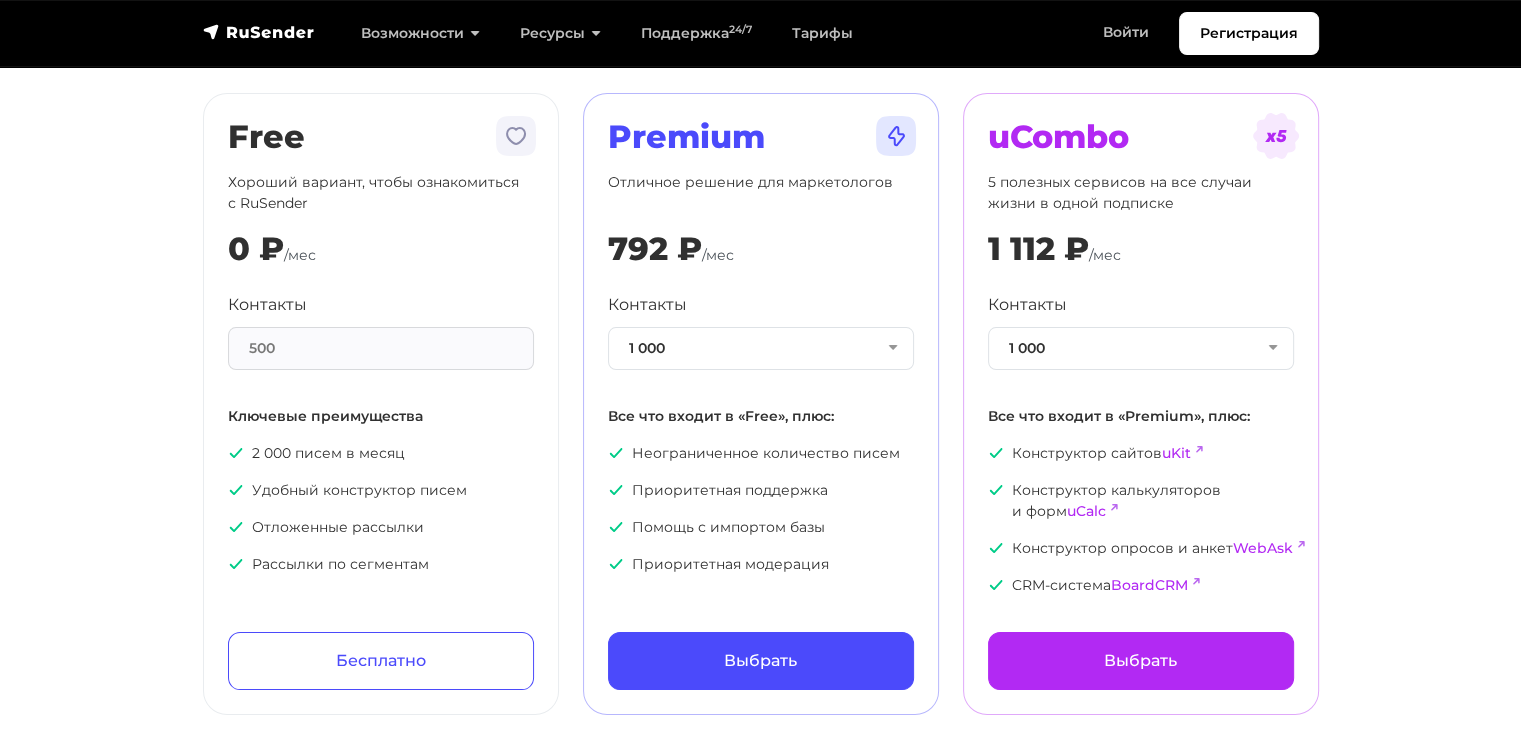 scroll, scrollTop: 100, scrollLeft: 0, axis: vertical 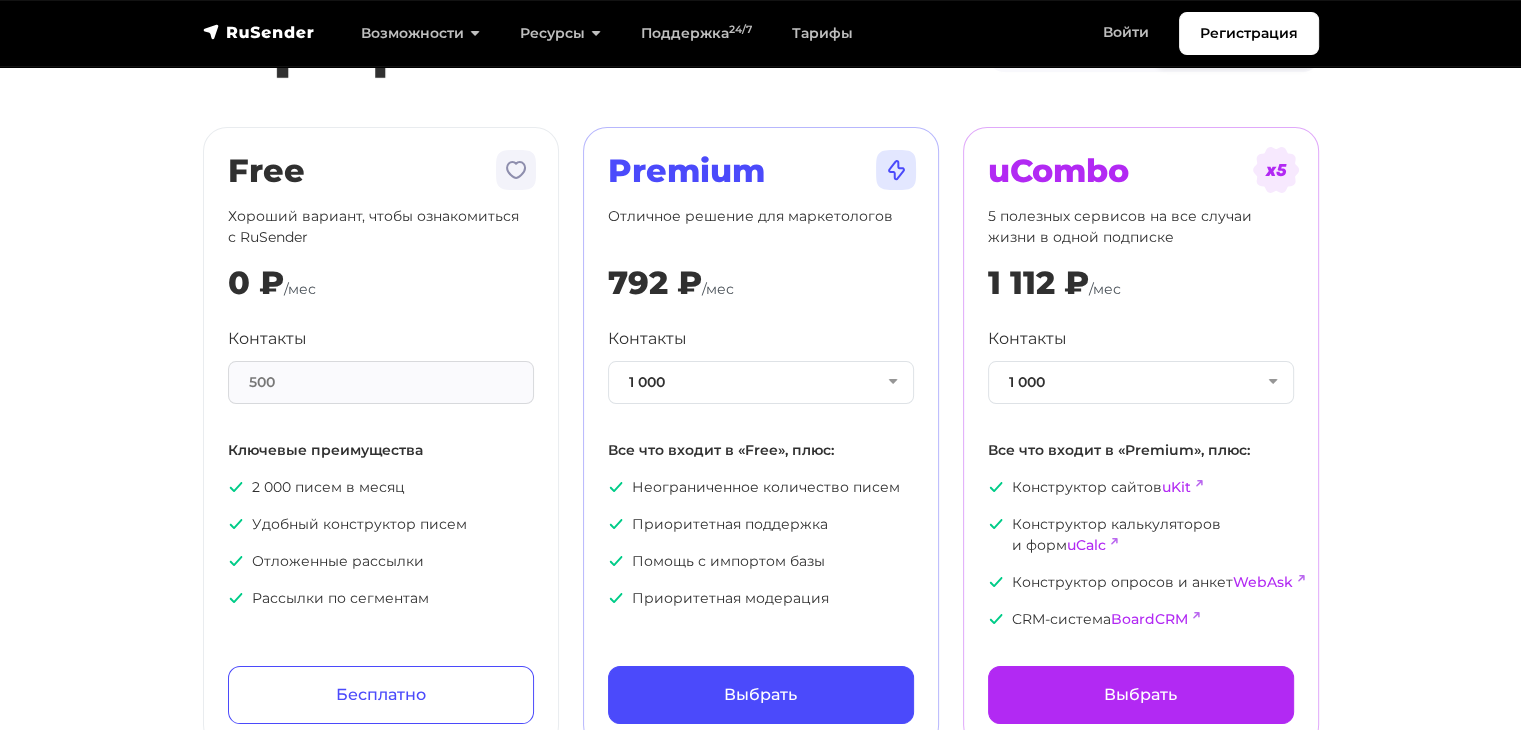 click on "Тарифы
Месяц Год  -20%
Free
Хороший вариант, чтобы ознакомиться с RuSender
0 ₽  /мес
Контакты
500
Ключевые преимущества
2 000 писем в месяц
Удобный конструктор писем
Отложенные рассылки
Рассылки по сегментам
Бесплатно" at bounding box center (760, 336) 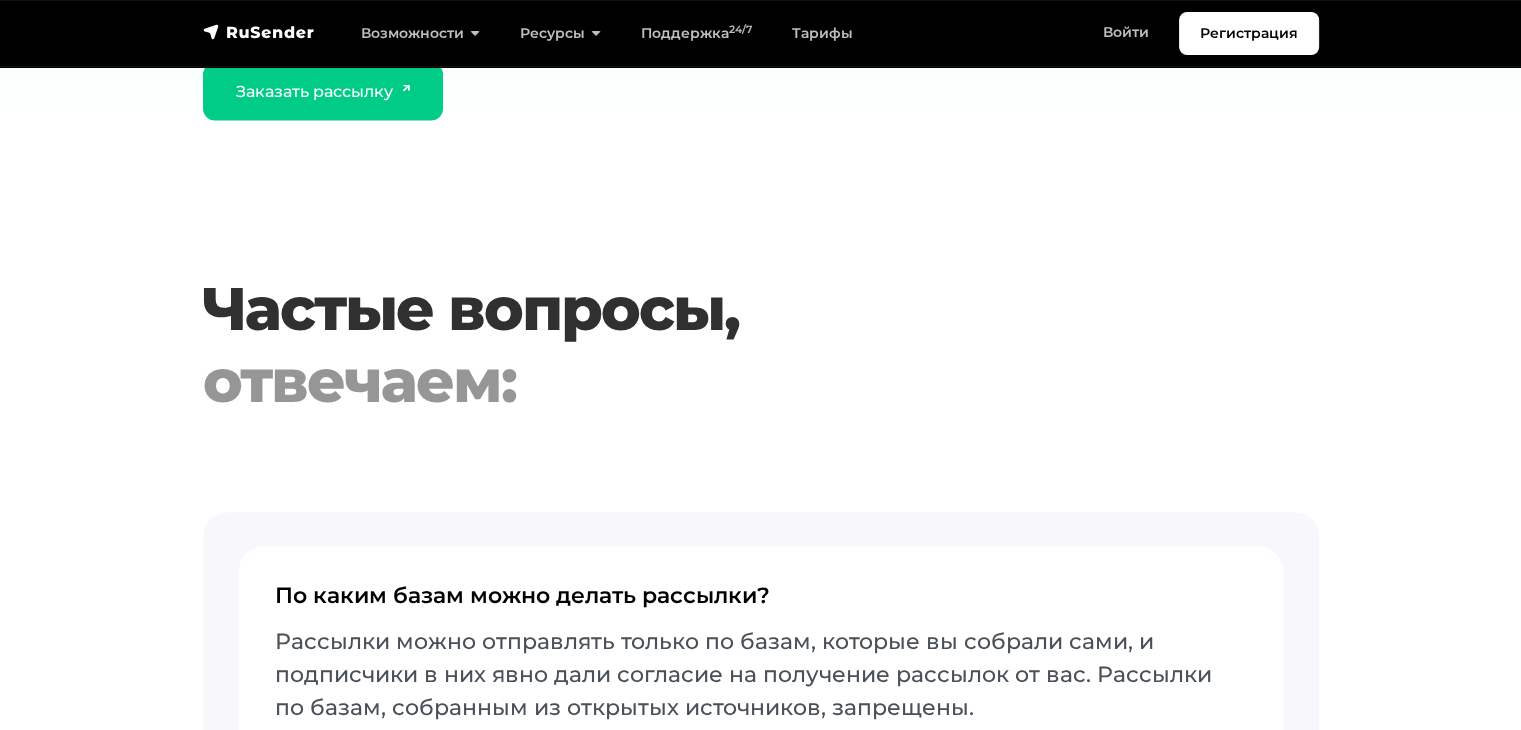 scroll, scrollTop: 4000, scrollLeft: 0, axis: vertical 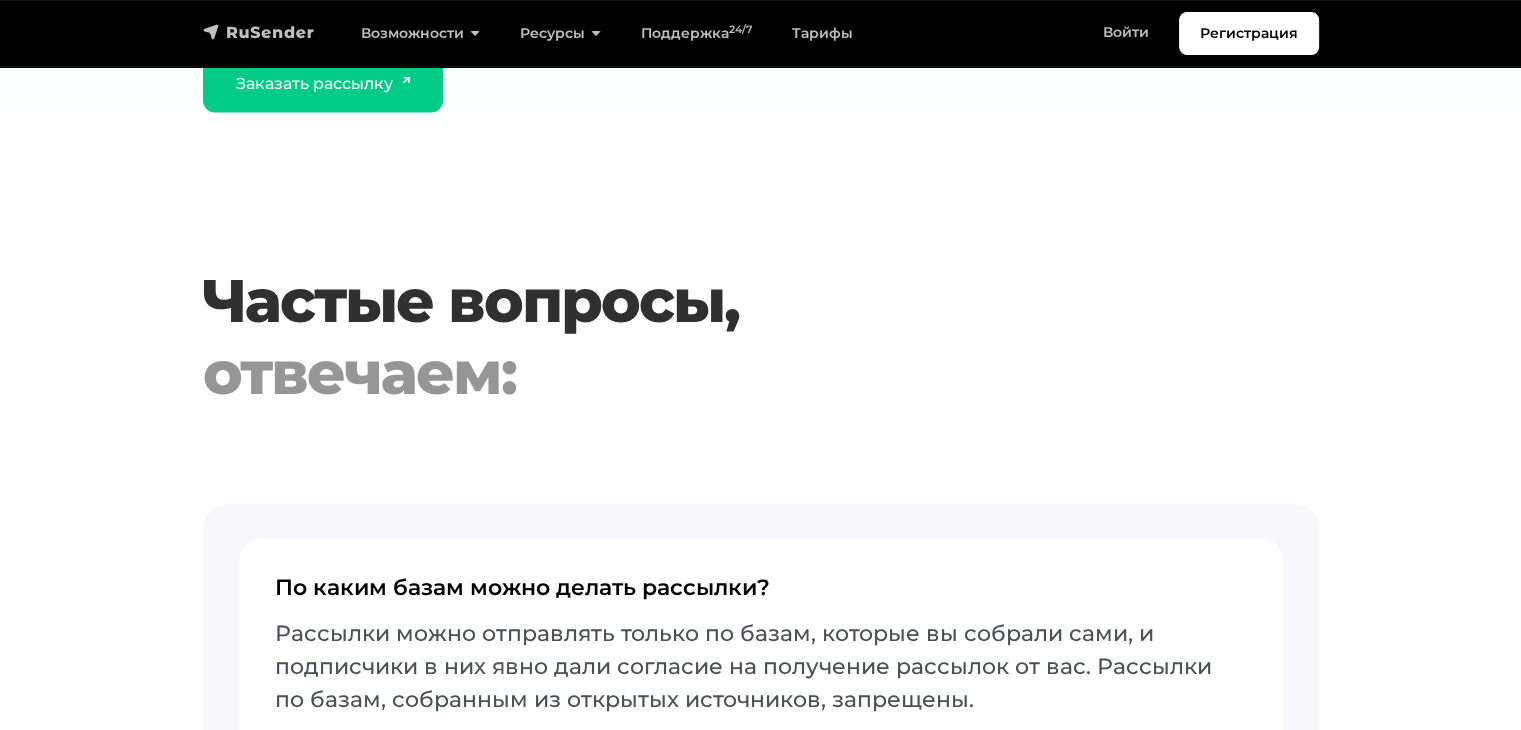 click at bounding box center (259, 32) 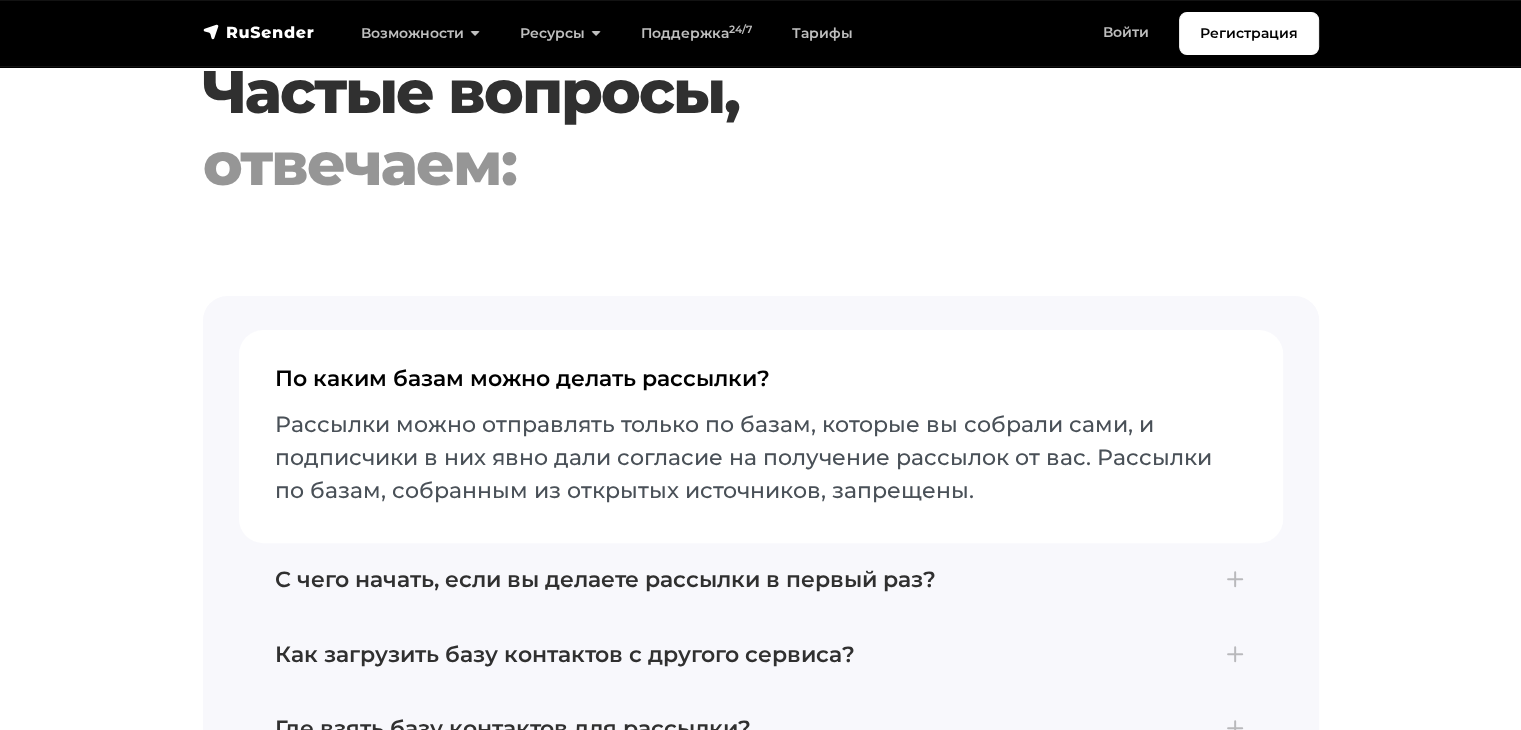 scroll, scrollTop: 8100, scrollLeft: 0, axis: vertical 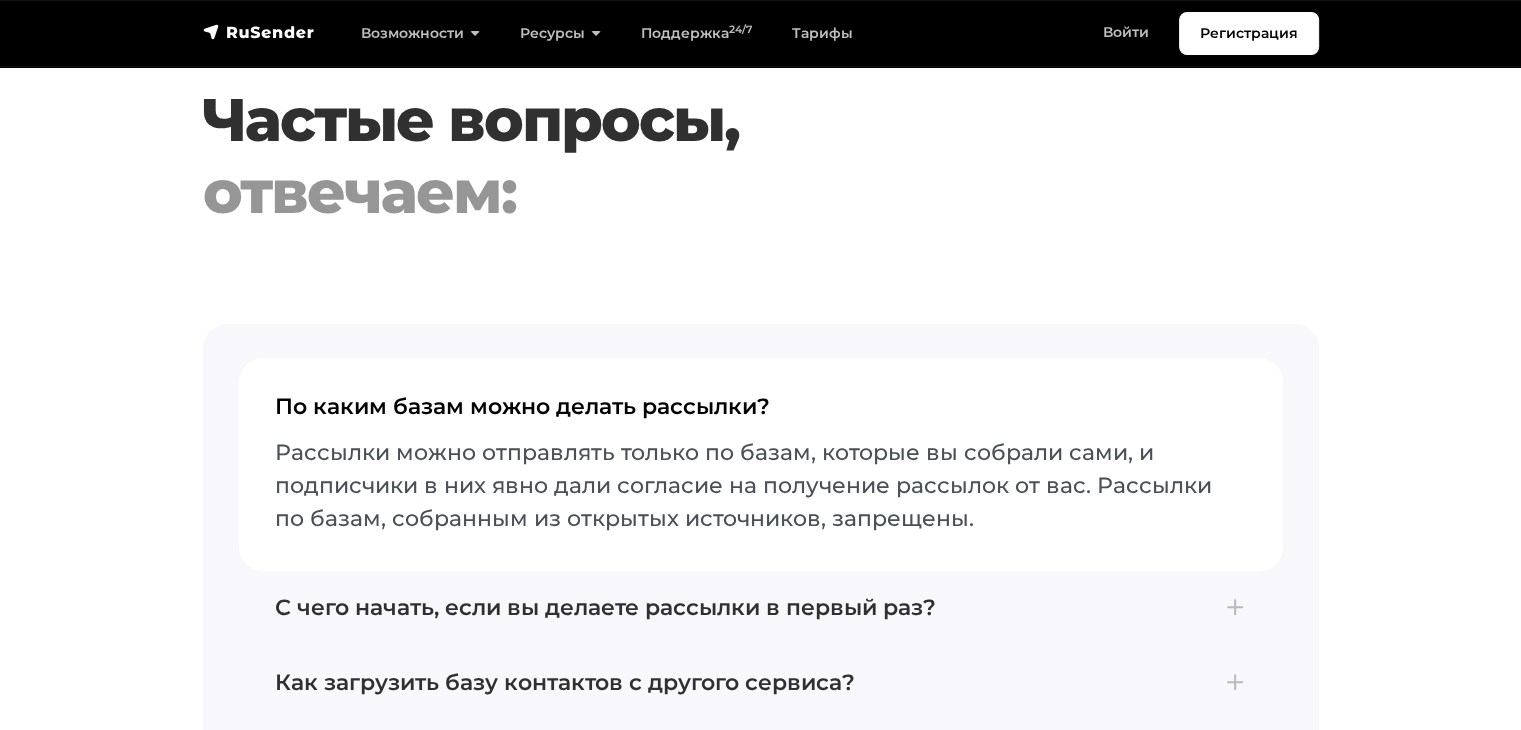 click on "Частые вопросы,
отвечаем:
По каким базам можно делать рассылки?
Рассылки можно отправлять только по базам, которые вы собрали сами, и подписчики в них явно дали согласие на получение рассылок от вас. Рассылки по базам, собранным из открытых источников, запрещены.
С чего начать, если вы делаете рассылки в первый раз?
Для отправки первой рассылки необходимо добавить и подтвердить домен, загрузить базу email-адресов и создать рассылку. В RuSender есть
,  ," at bounding box center [760, 749] 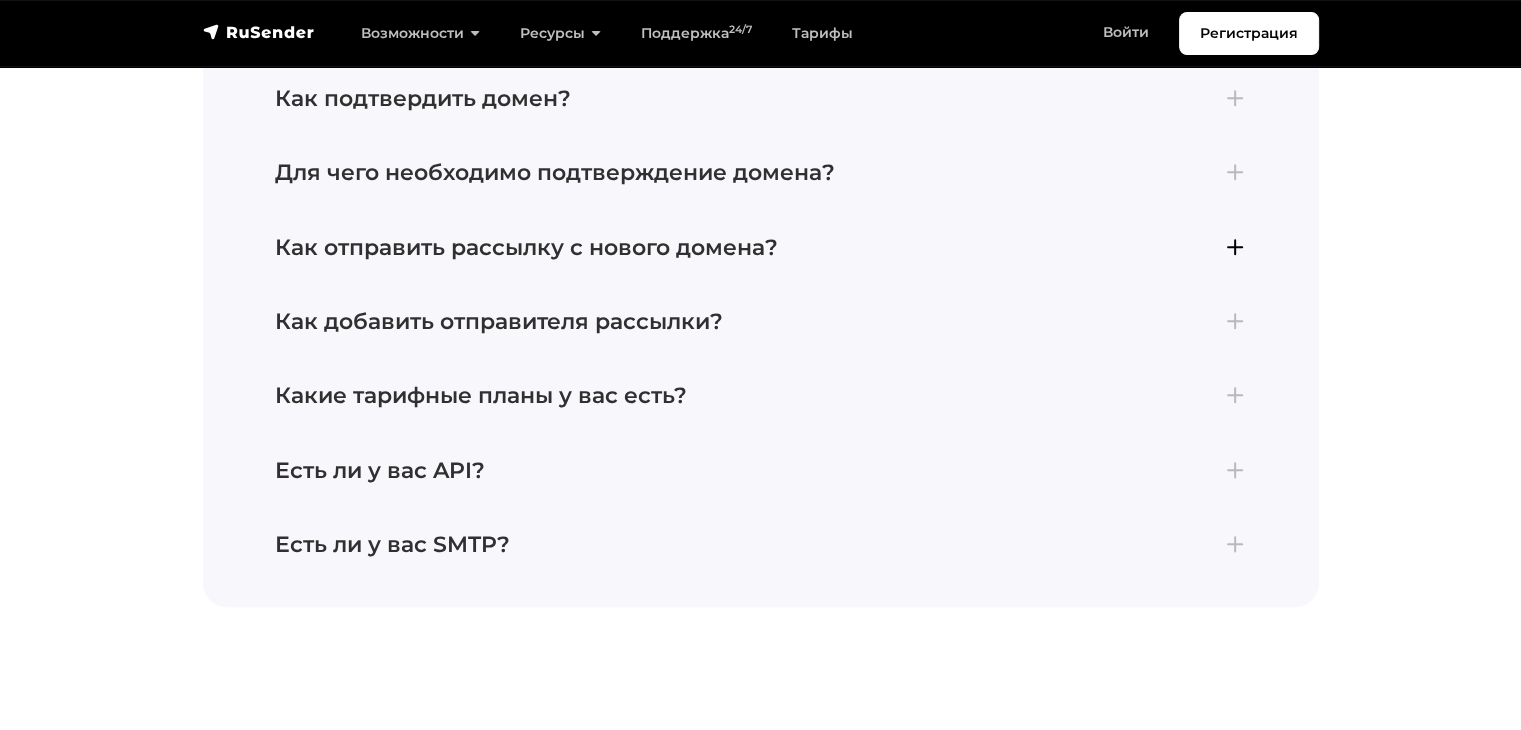 scroll, scrollTop: 8900, scrollLeft: 0, axis: vertical 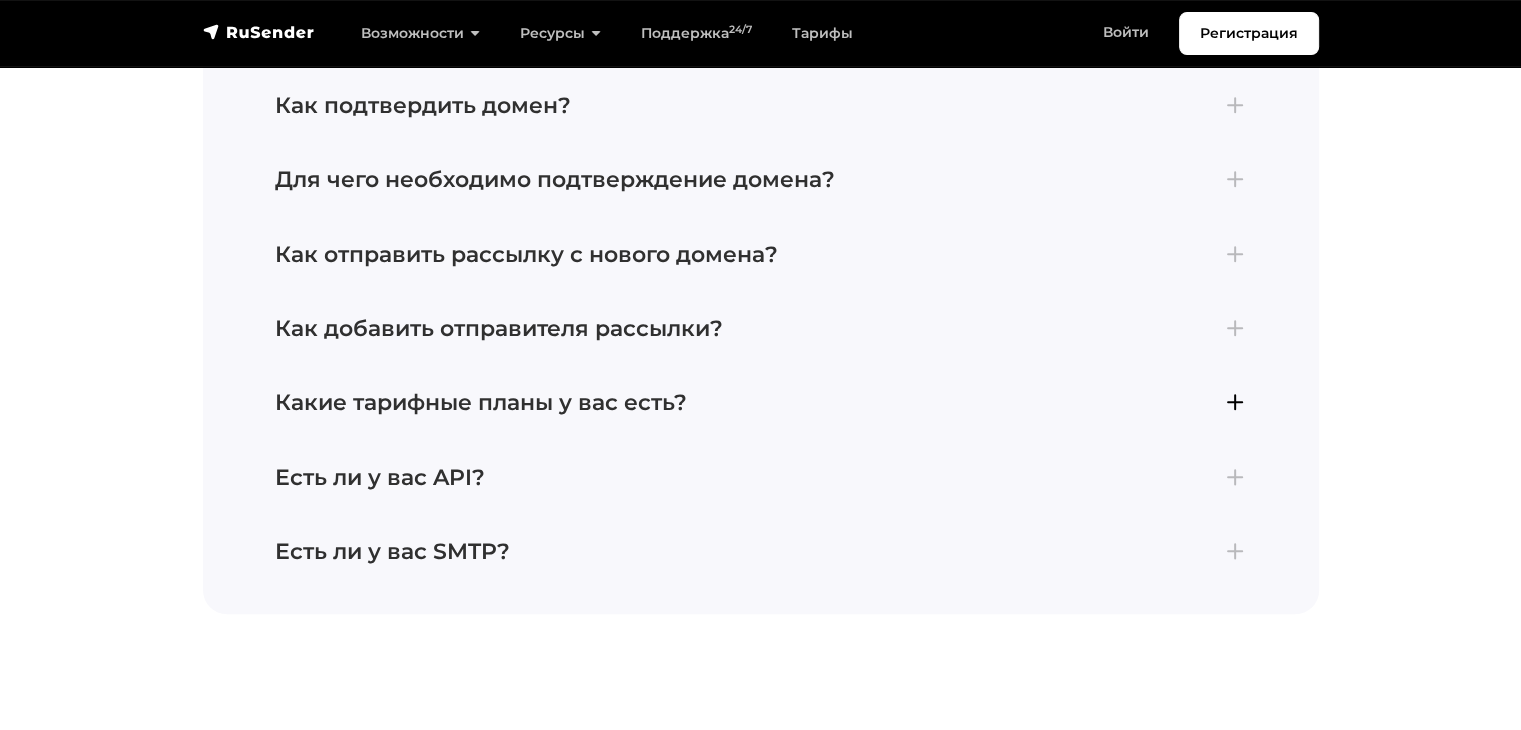 click on "Какие тарифные планы у вас есть?" at bounding box center [761, 403] 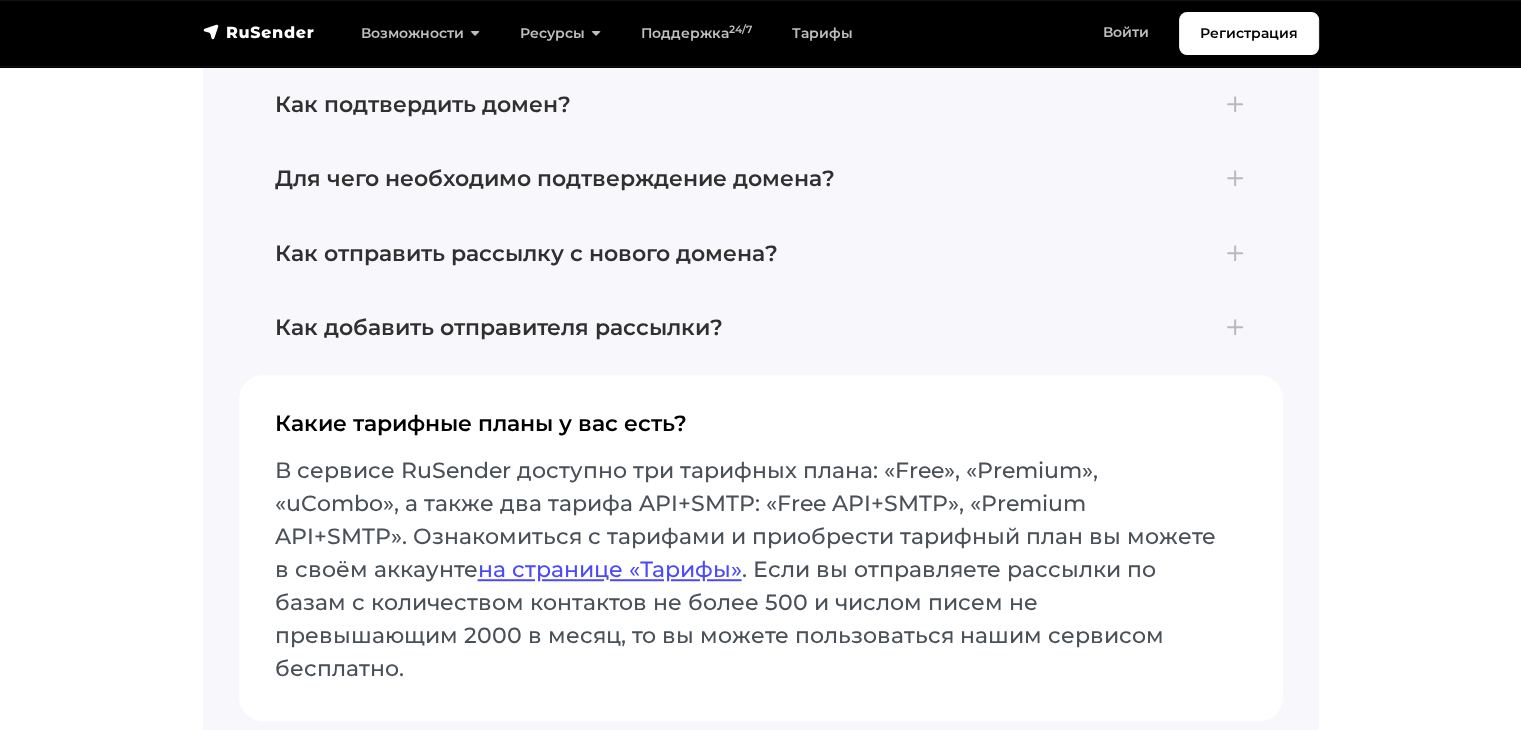 scroll, scrollTop: 8751, scrollLeft: 0, axis: vertical 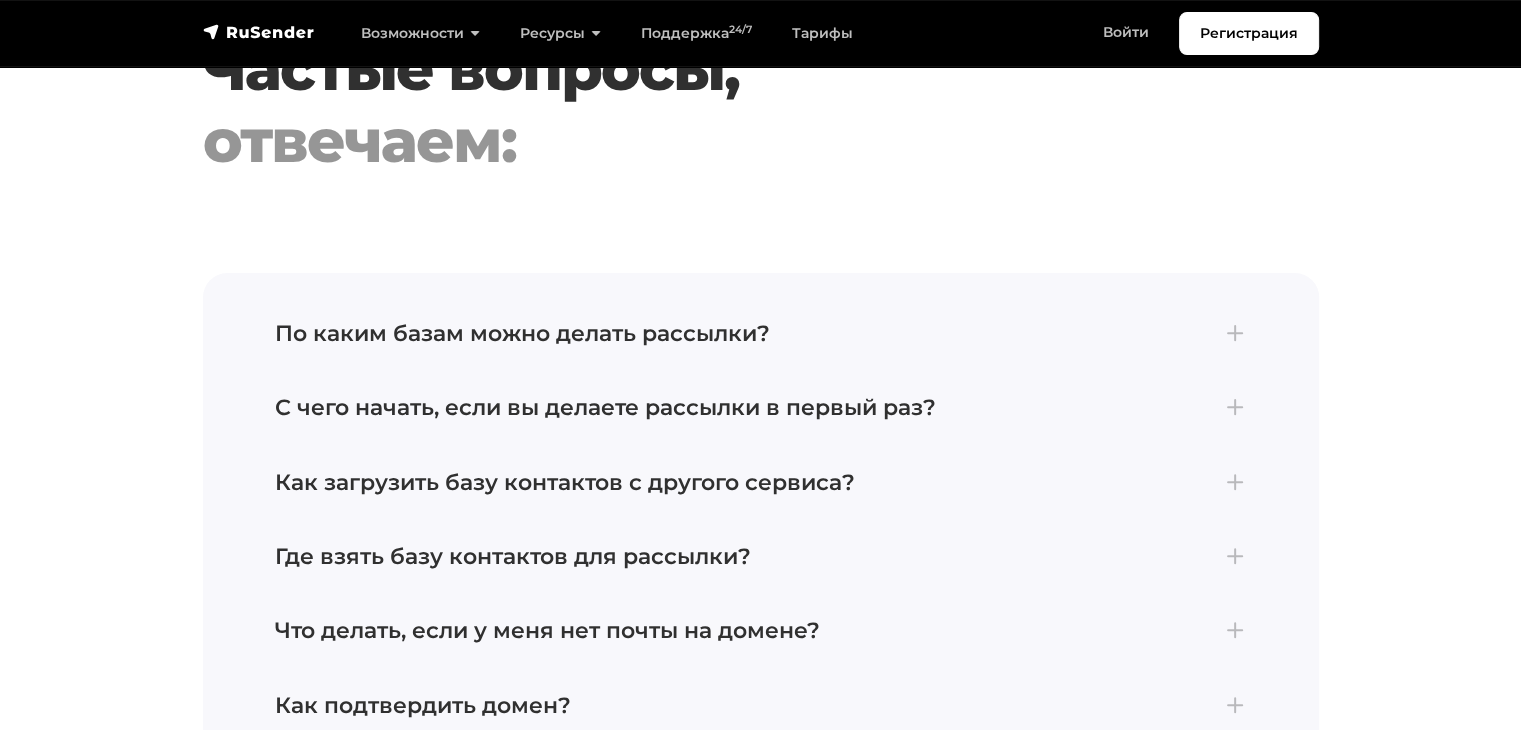 click on "Частые вопросы,
отвечаем:
По каким базам можно делать рассылки?
Рассылки можно отправлять только по базам, которые вы собрали сами, и подписчики в них явно дали согласие на получение рассылок от вас. Рассылки по базам, собранным из открытых источников, запрещены.
С чего начать, если вы делаете рассылки в первый раз?
Для отправки первой рассылки необходимо добавить и подтвердить домен, загрузить базу email-адресов и создать рассылку. В RuSender есть
,  ," at bounding box center (760, 764) 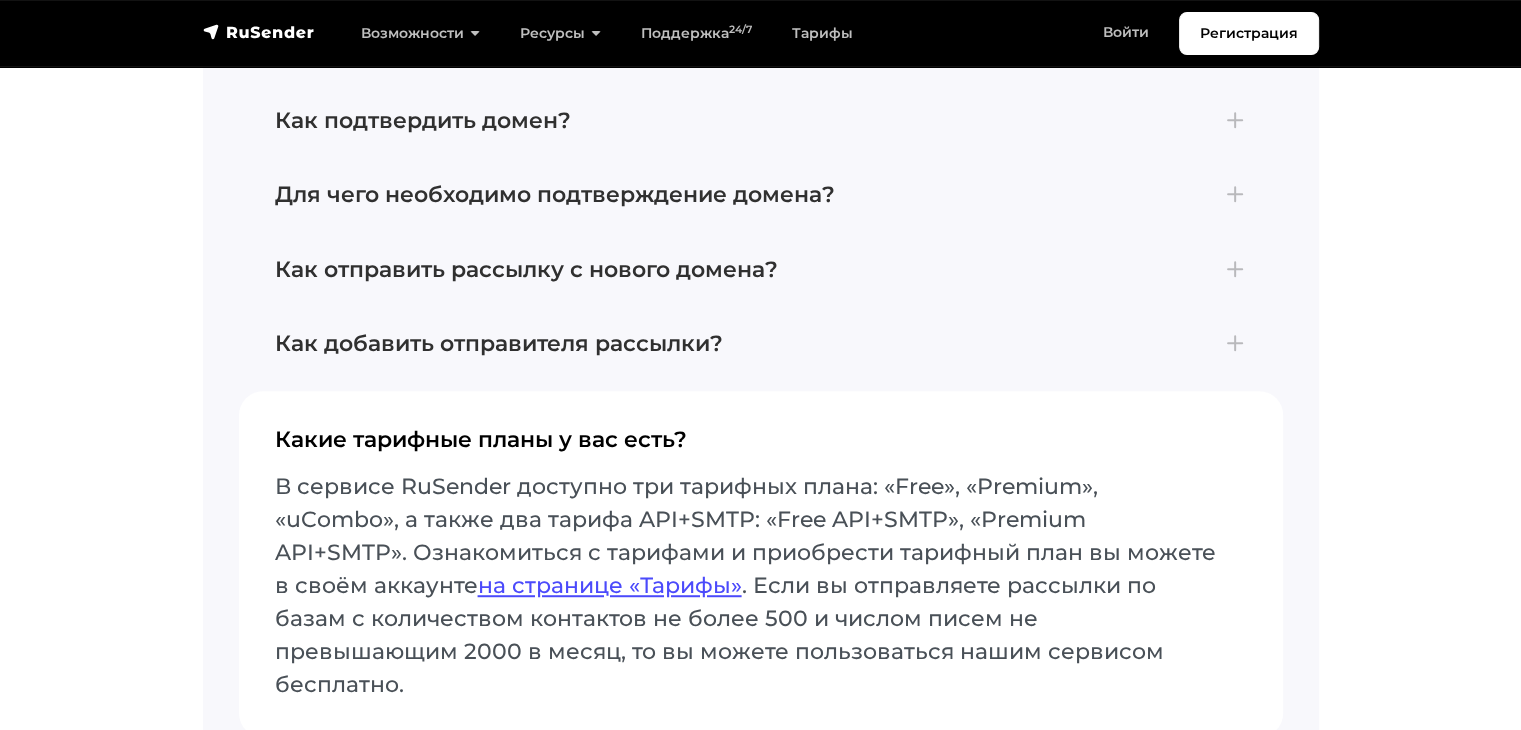 scroll, scrollTop: 8851, scrollLeft: 0, axis: vertical 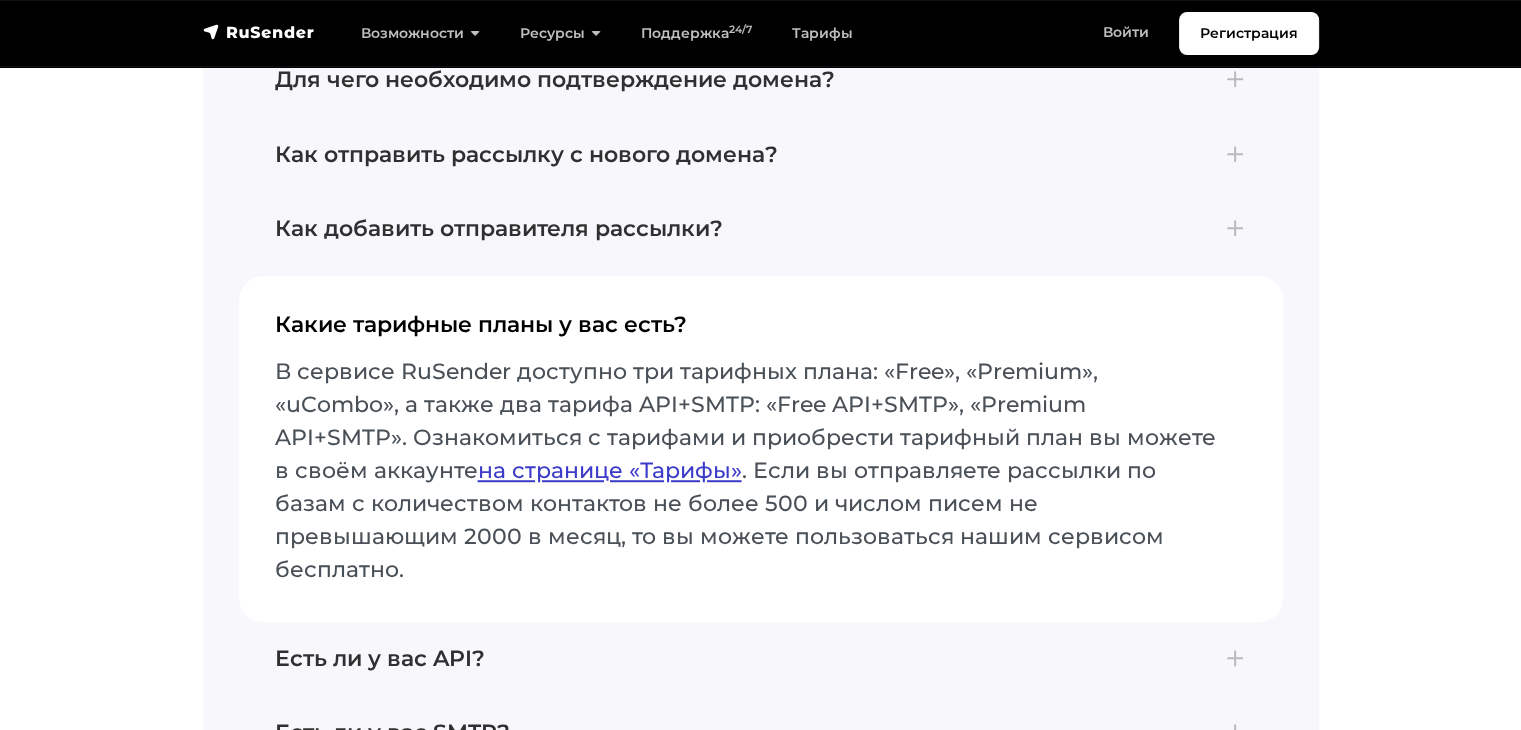 click on "на странице «Тарифы»" at bounding box center (610, 470) 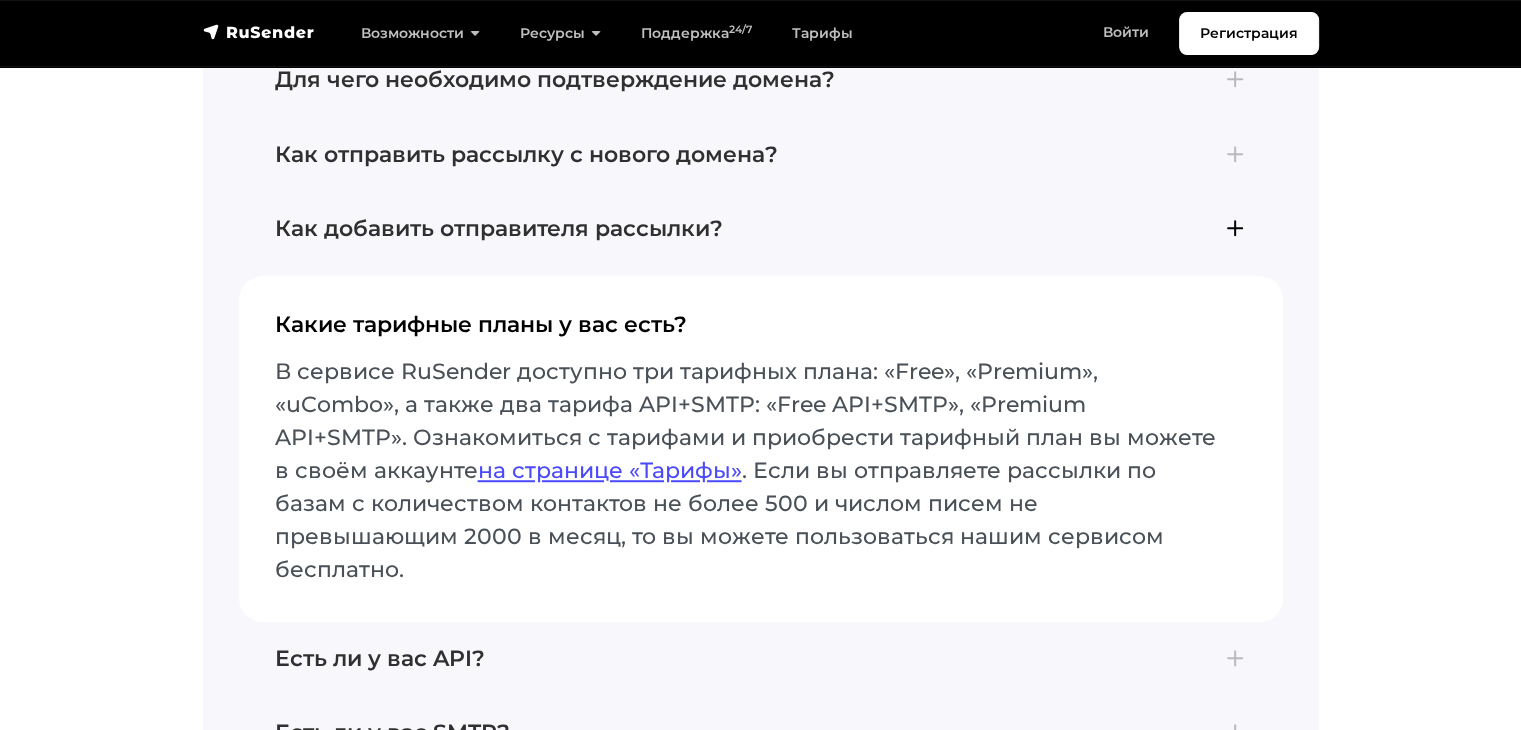 click on "Как добавить отправителя рассылки?" at bounding box center [761, 229] 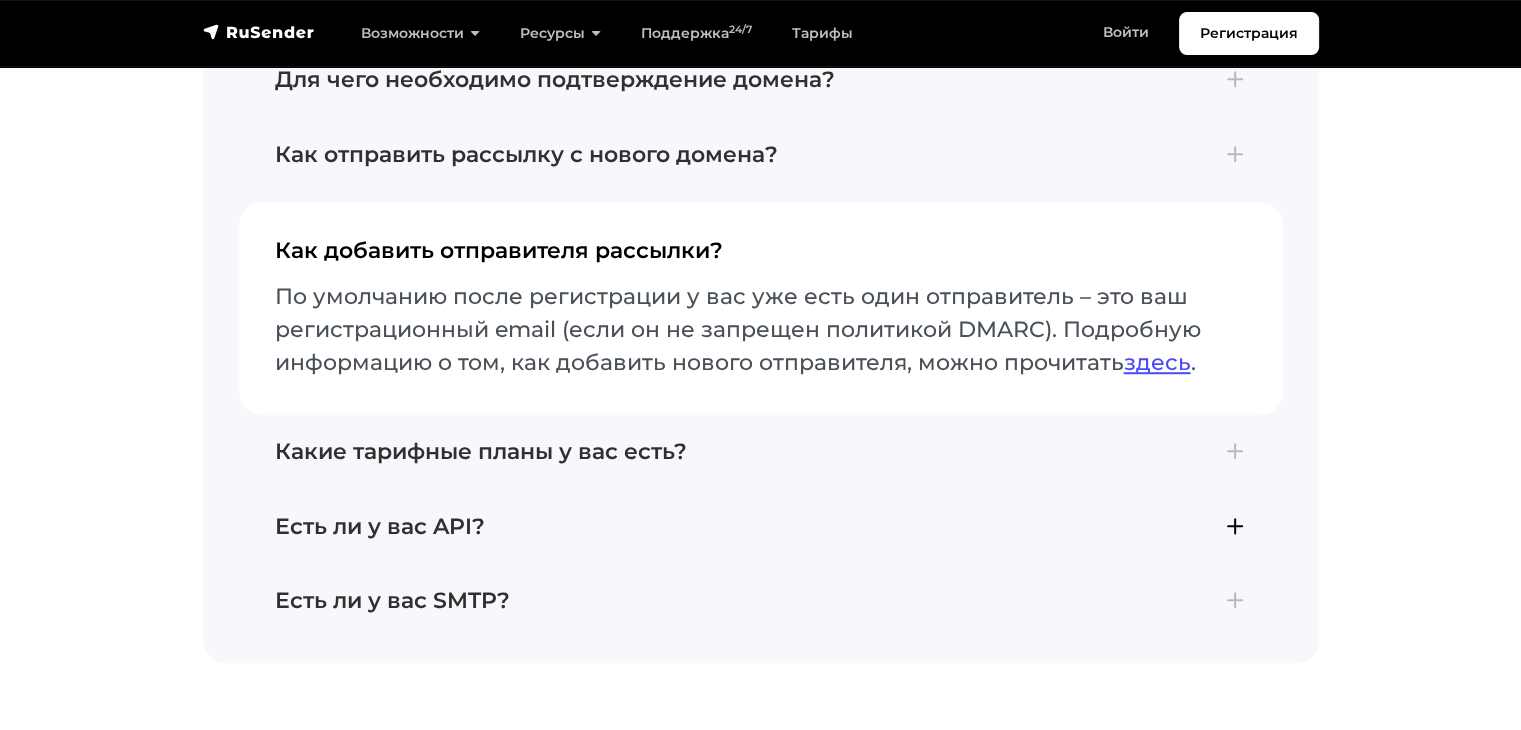 click on "Есть ли у вас API?" at bounding box center [761, 527] 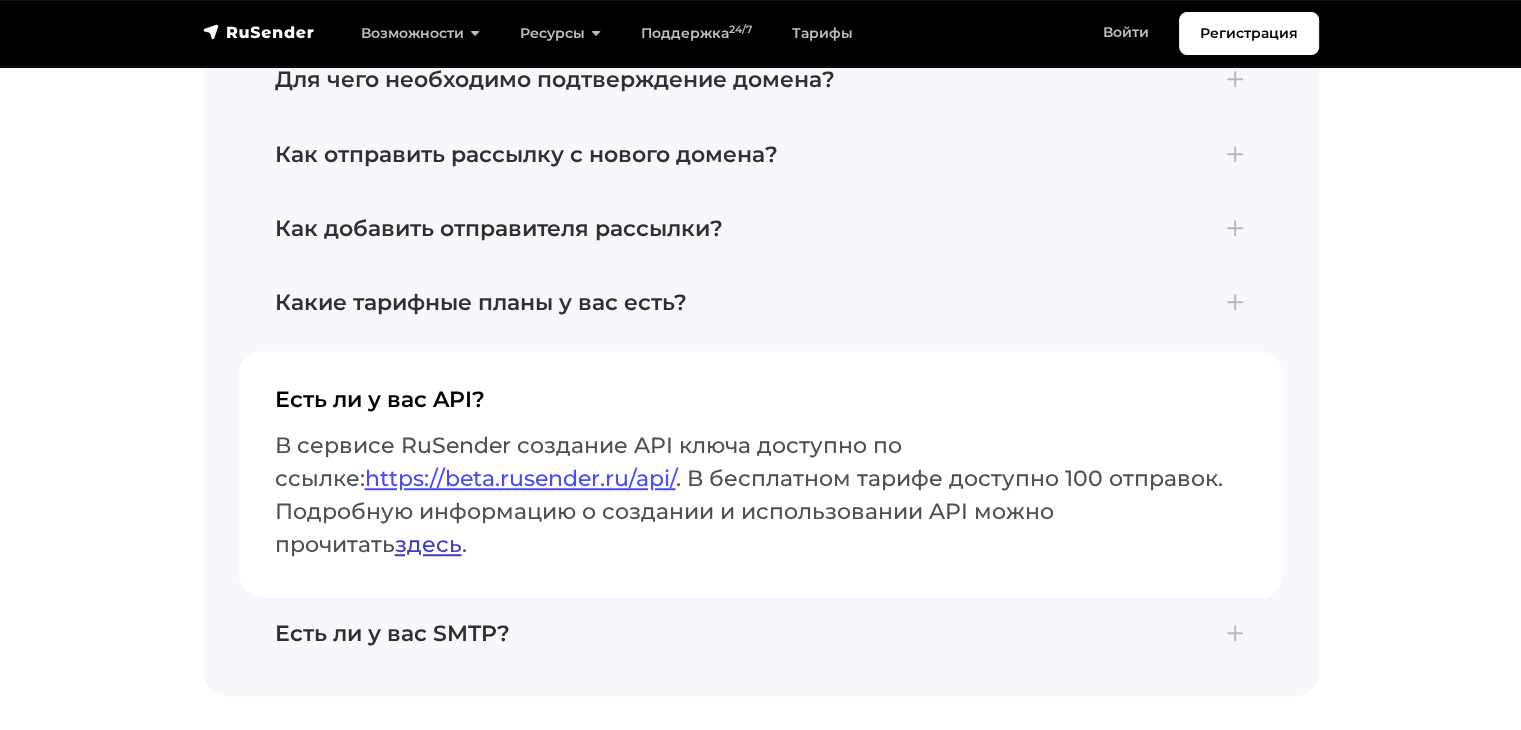 click on "здесь" at bounding box center (428, 544) 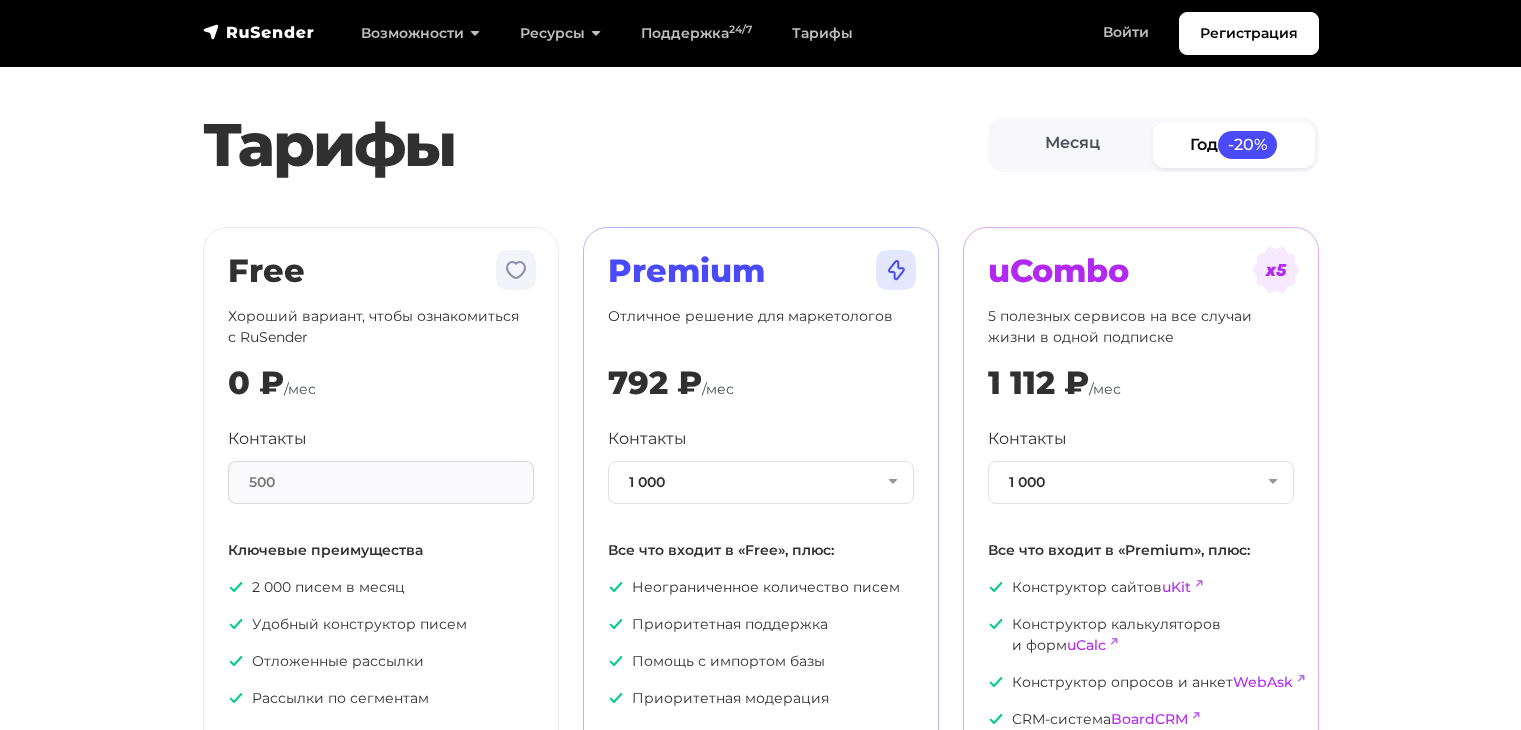 scroll, scrollTop: 0, scrollLeft: 0, axis: both 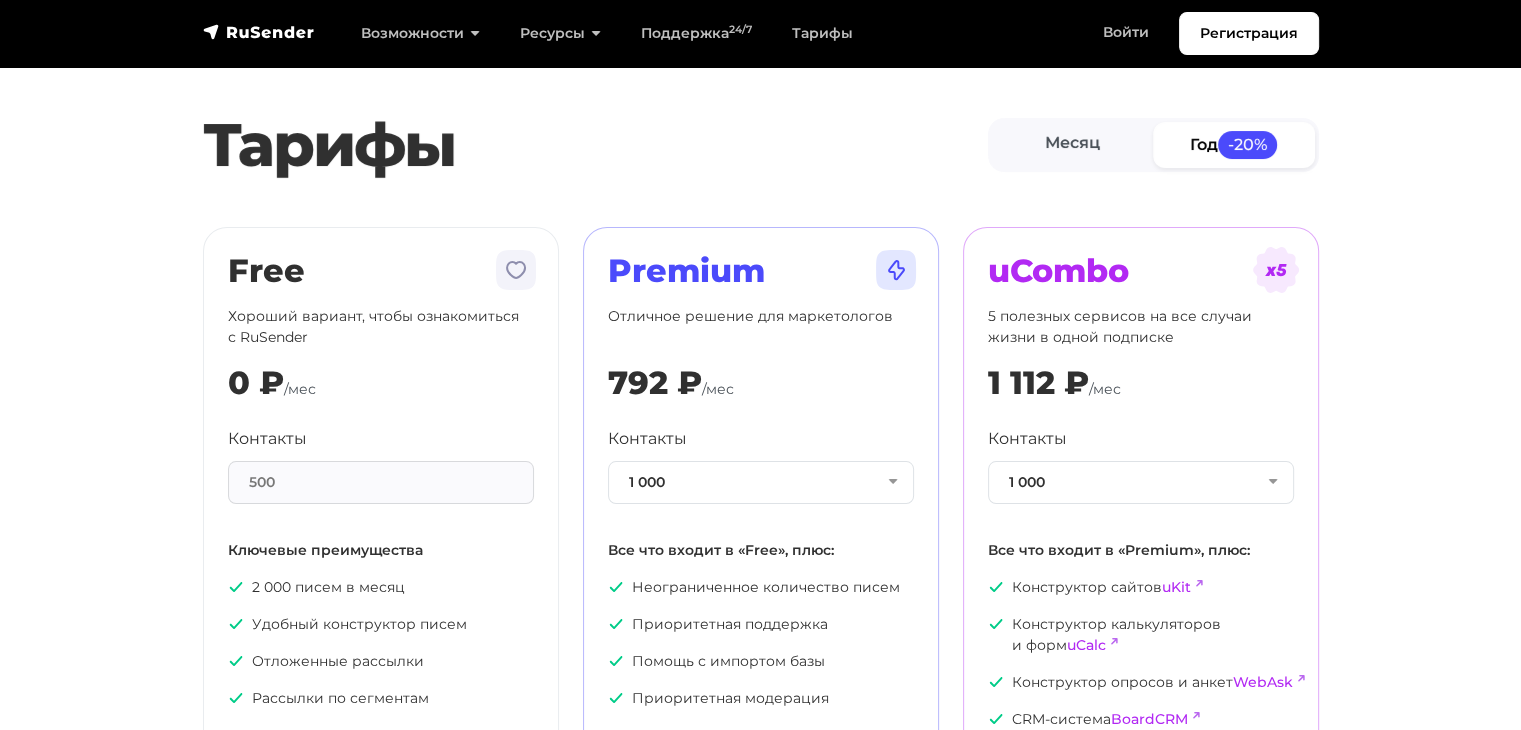 click on "Тарифы
Месяц Год  -20%
Free
Хороший вариант, чтобы ознакомиться с RuSender
0 ₽  /мес
Контакты
500
Ключевые преимущества
2 000 писем в месяц
Удобный конструктор писем
Отложенные рассылки
Рассылки по сегментам
Бесплатно" at bounding box center (760, 436) 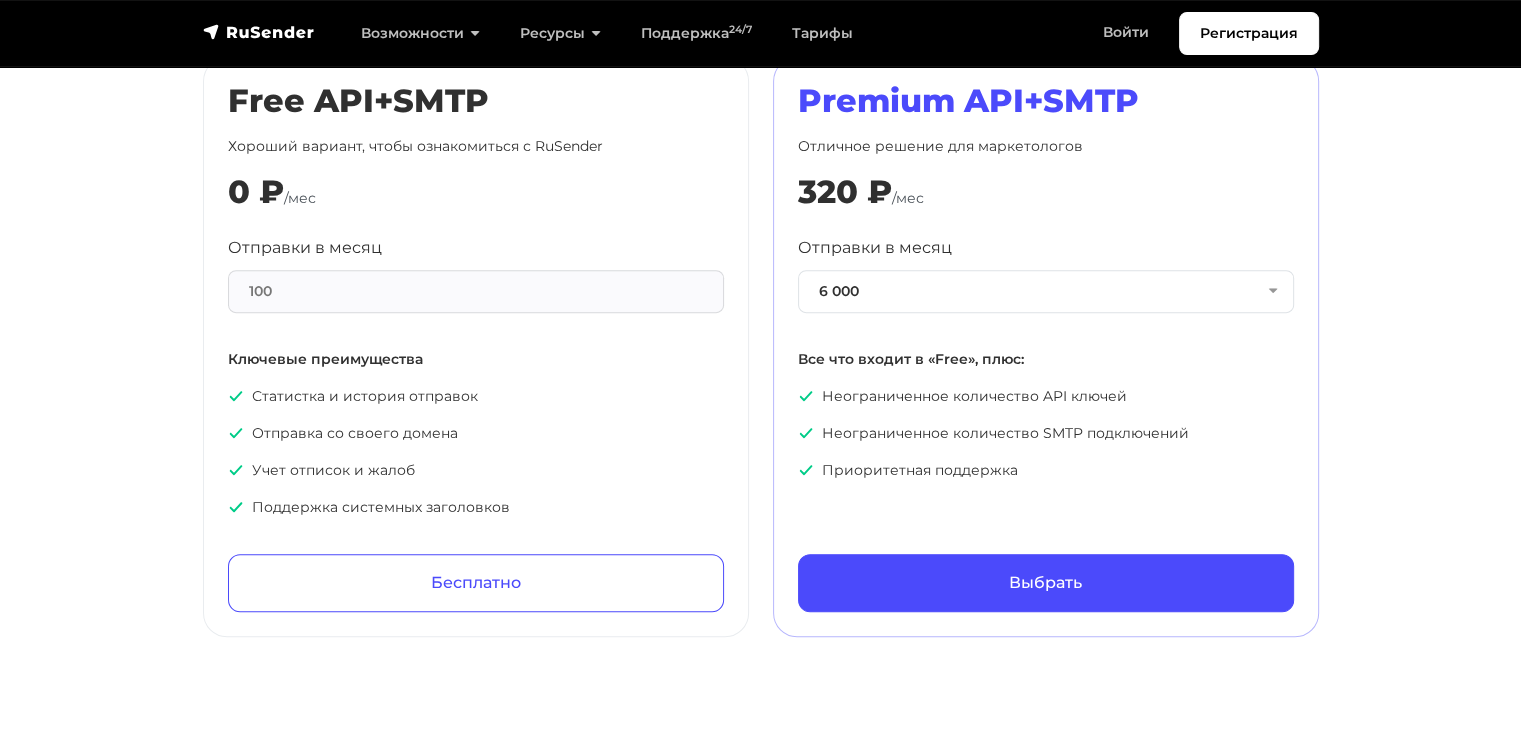 scroll, scrollTop: 1100, scrollLeft: 0, axis: vertical 